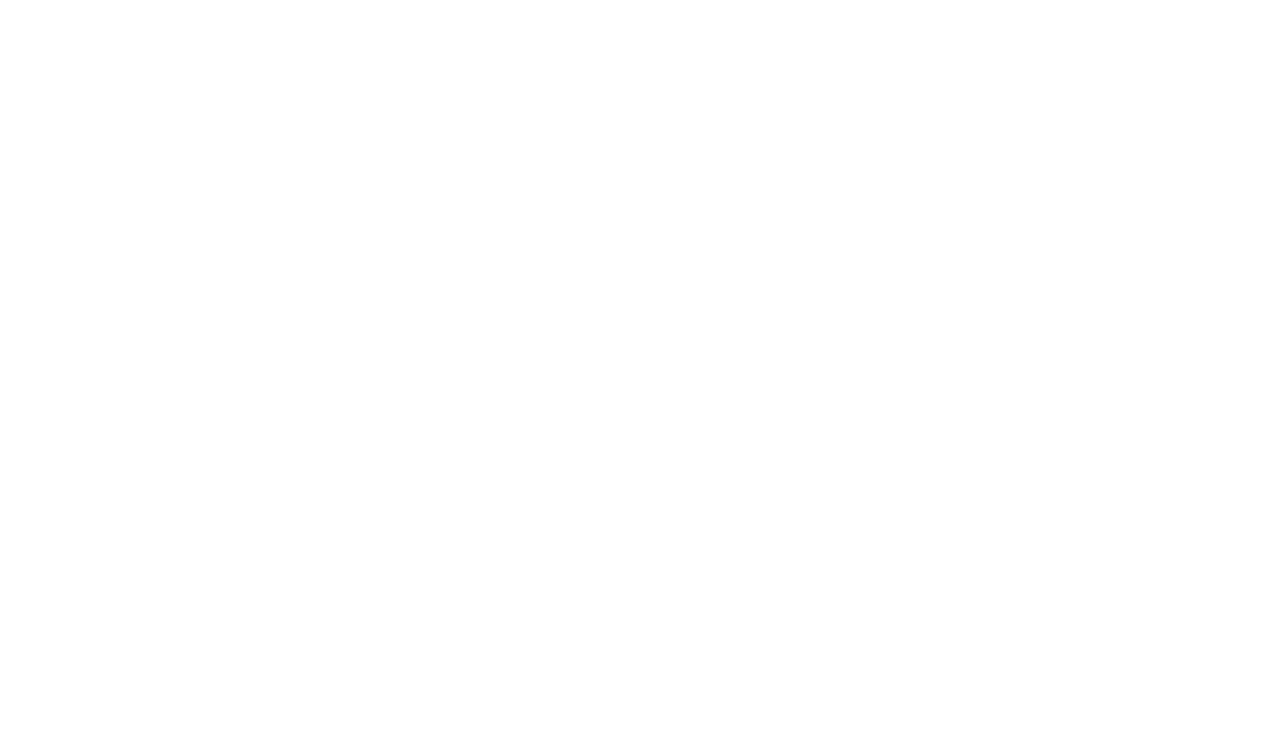 scroll, scrollTop: 0, scrollLeft: 0, axis: both 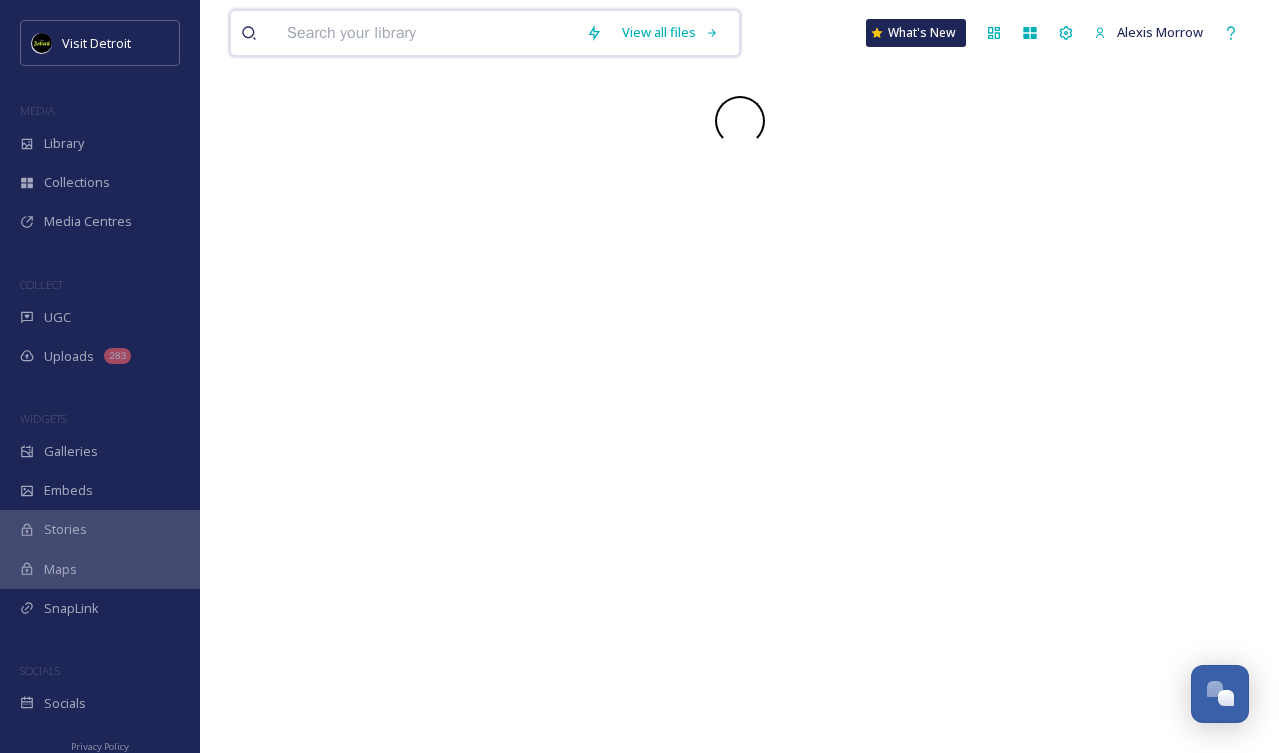 click on "View all files What's New [FIRST] [LAST]" at bounding box center (739, 376) 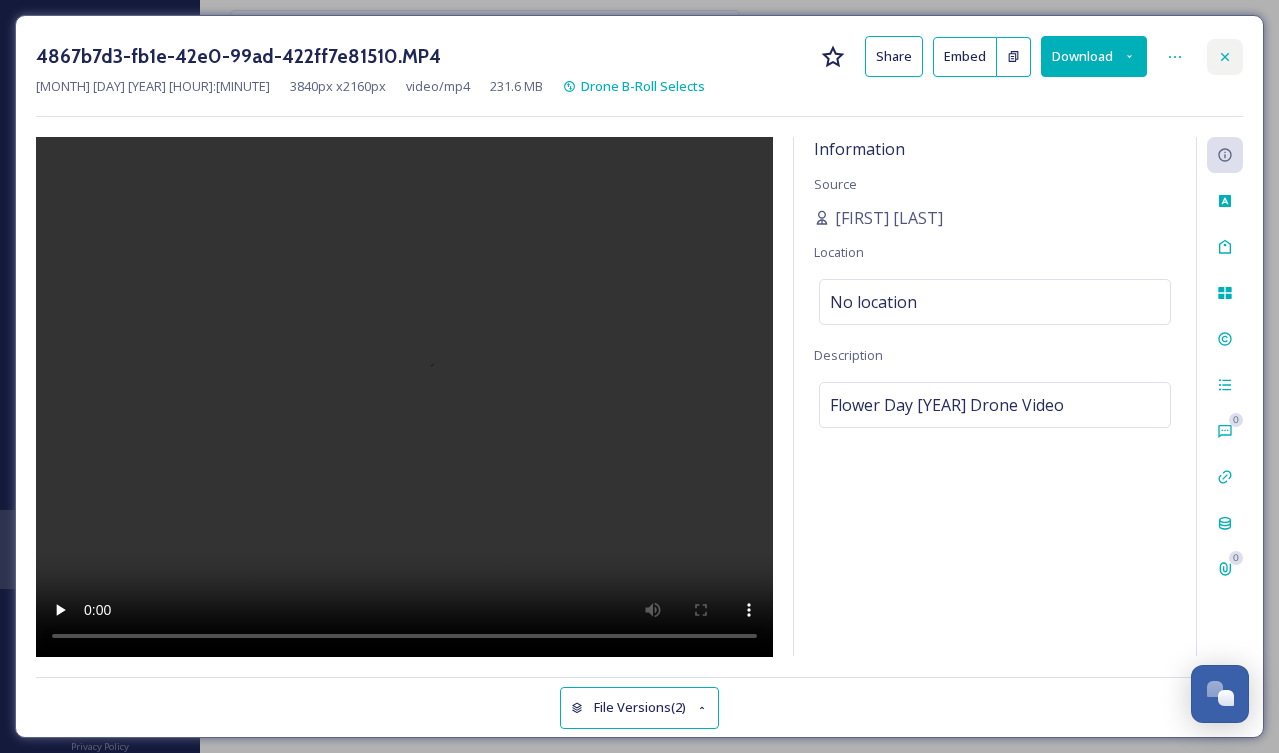 click 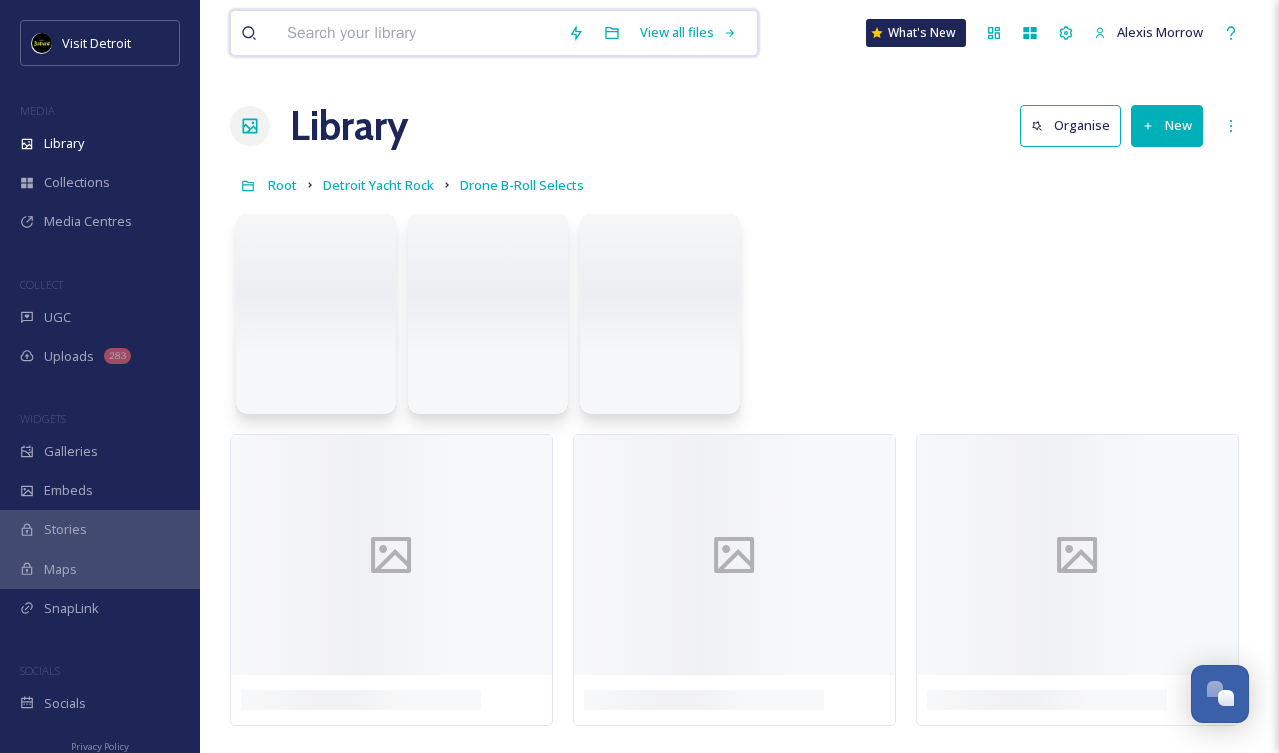 click at bounding box center [417, 33] 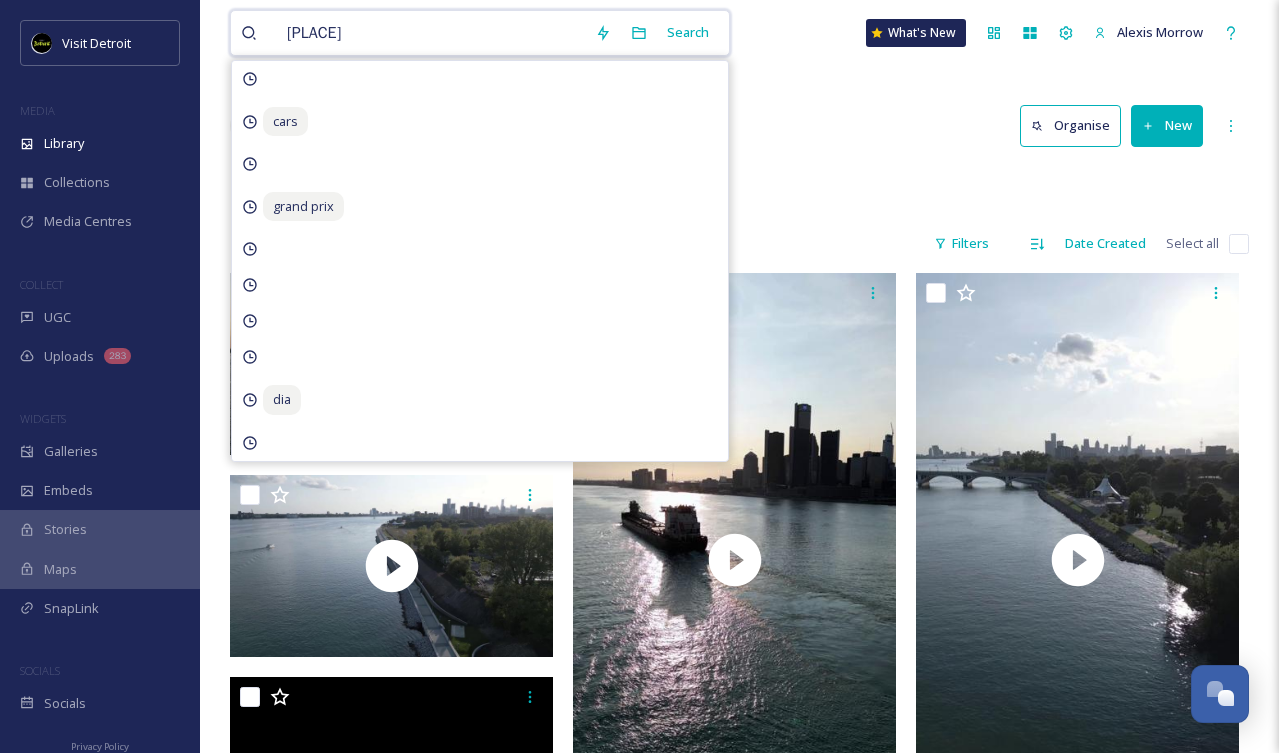 type on "[PLACE]" 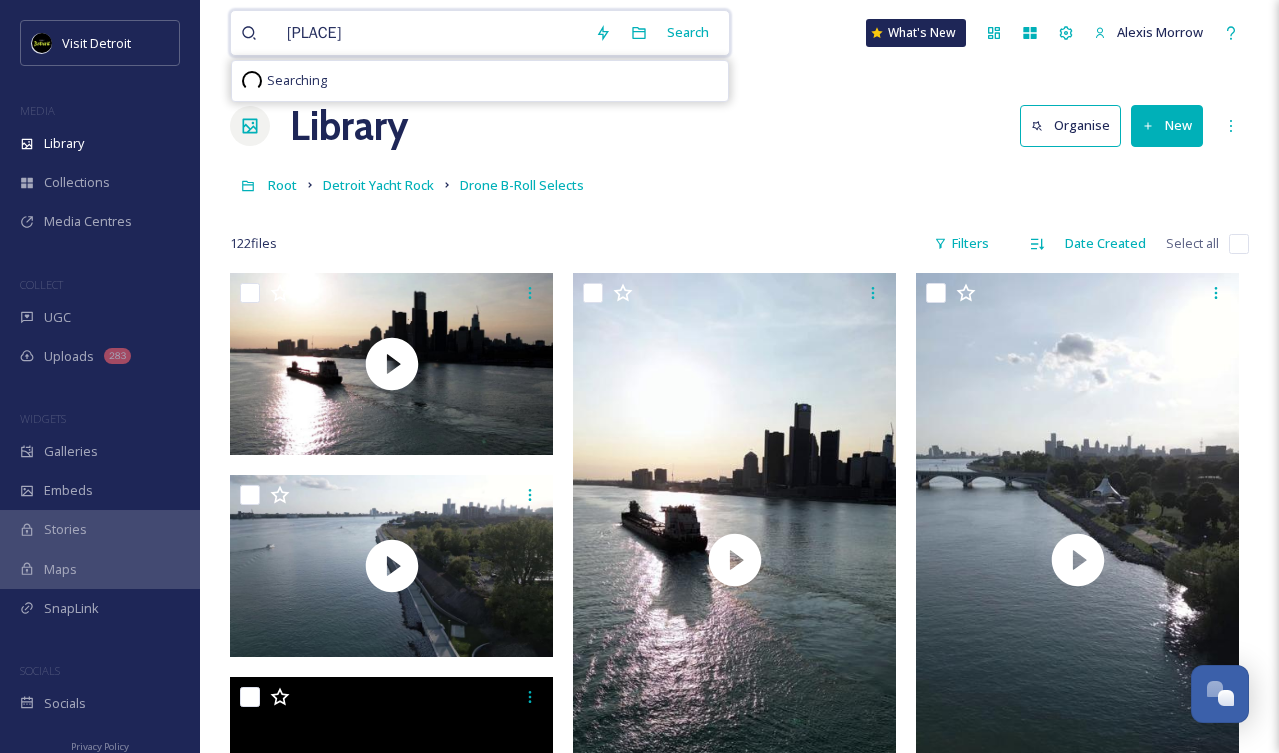 type 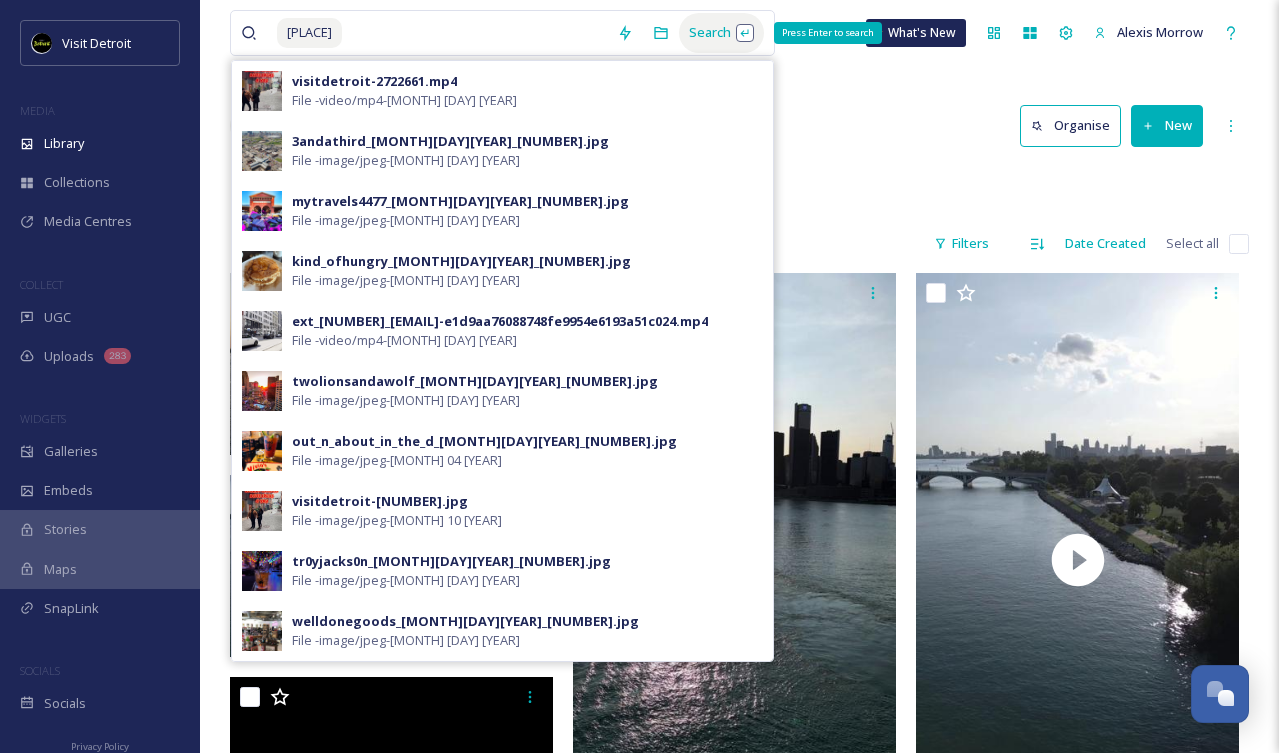 click on "Search Press Enter to search" at bounding box center [721, 32] 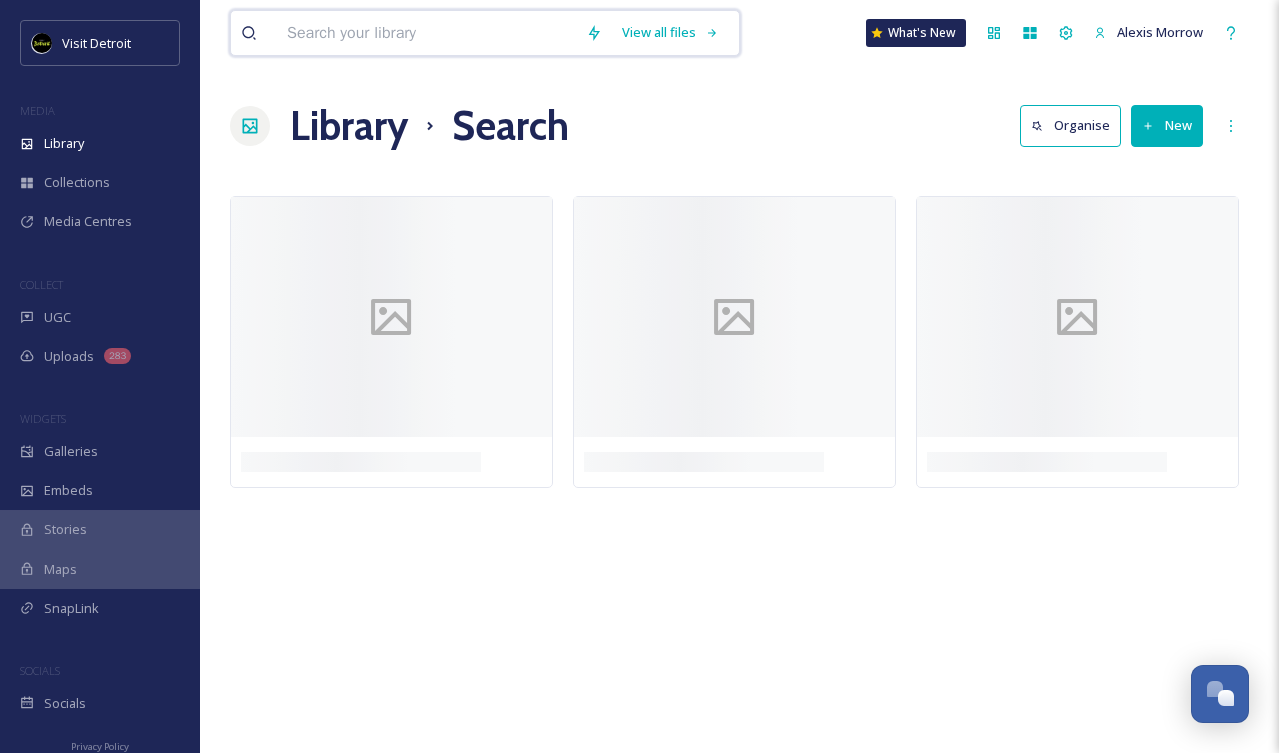 click at bounding box center (426, 33) 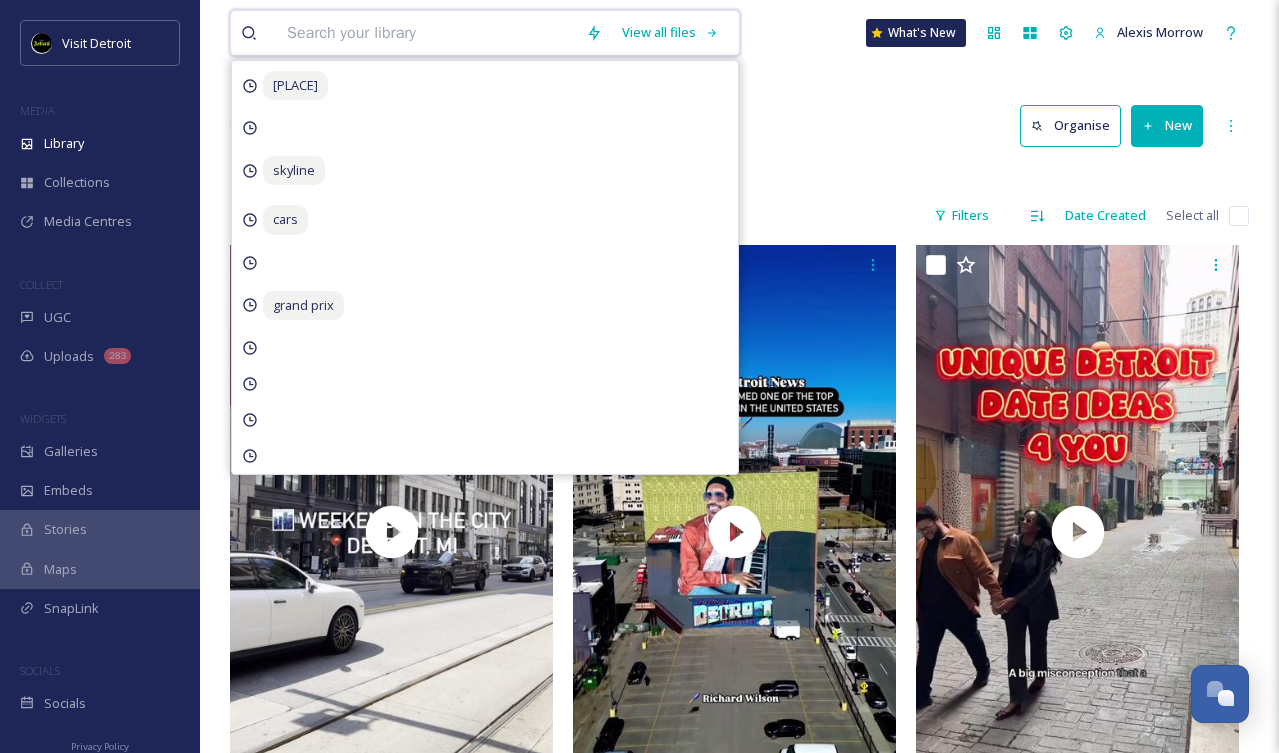 click at bounding box center (426, 33) 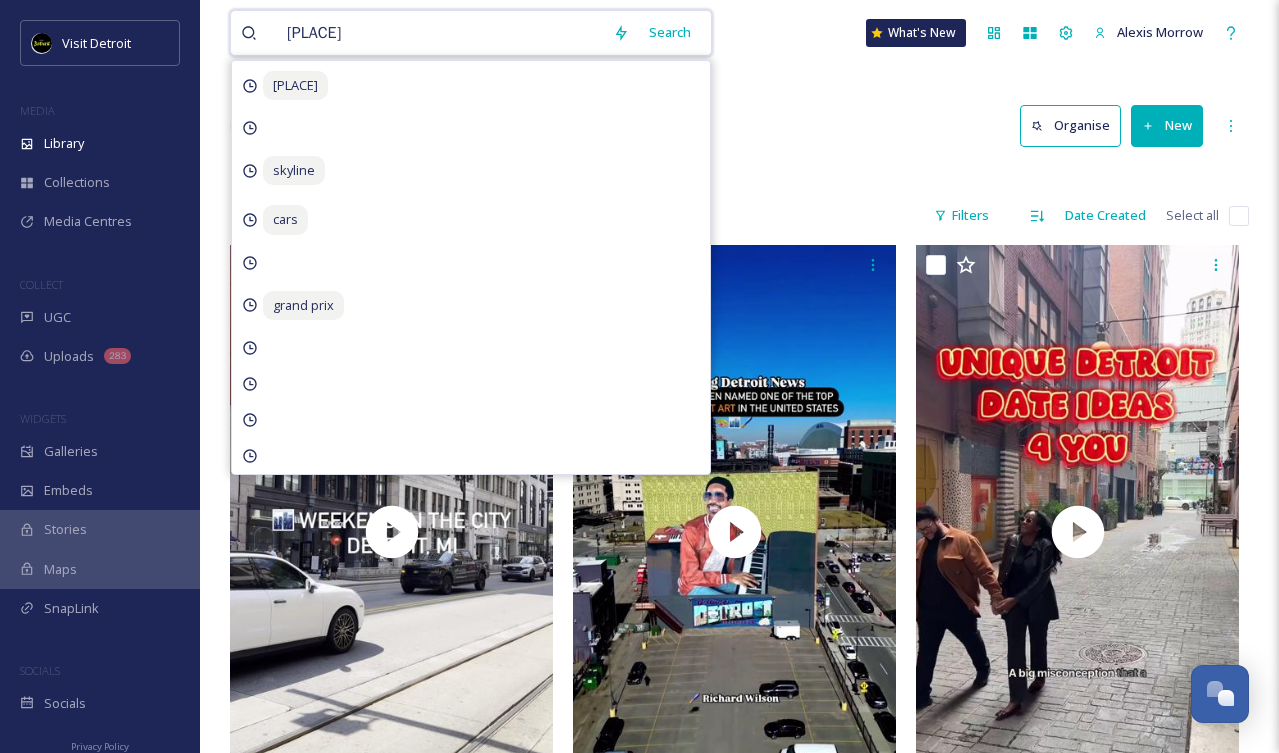 type on "[PLACE]" 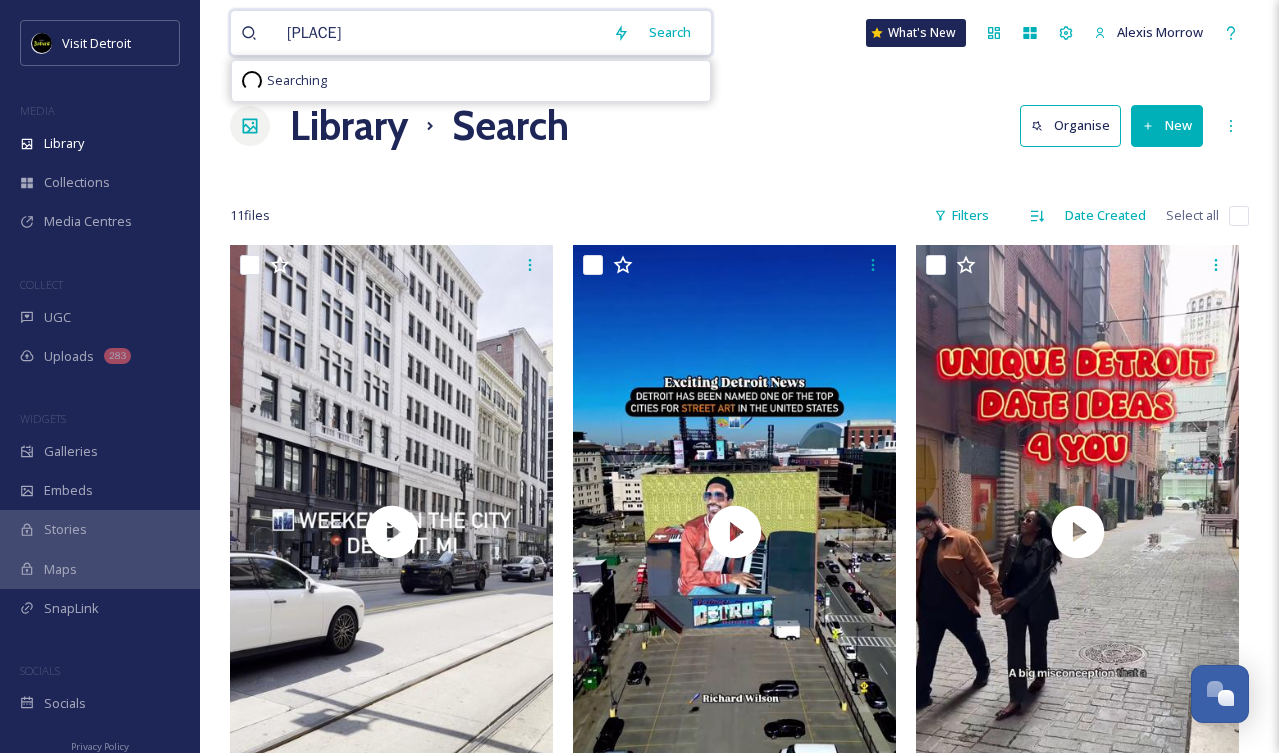 type 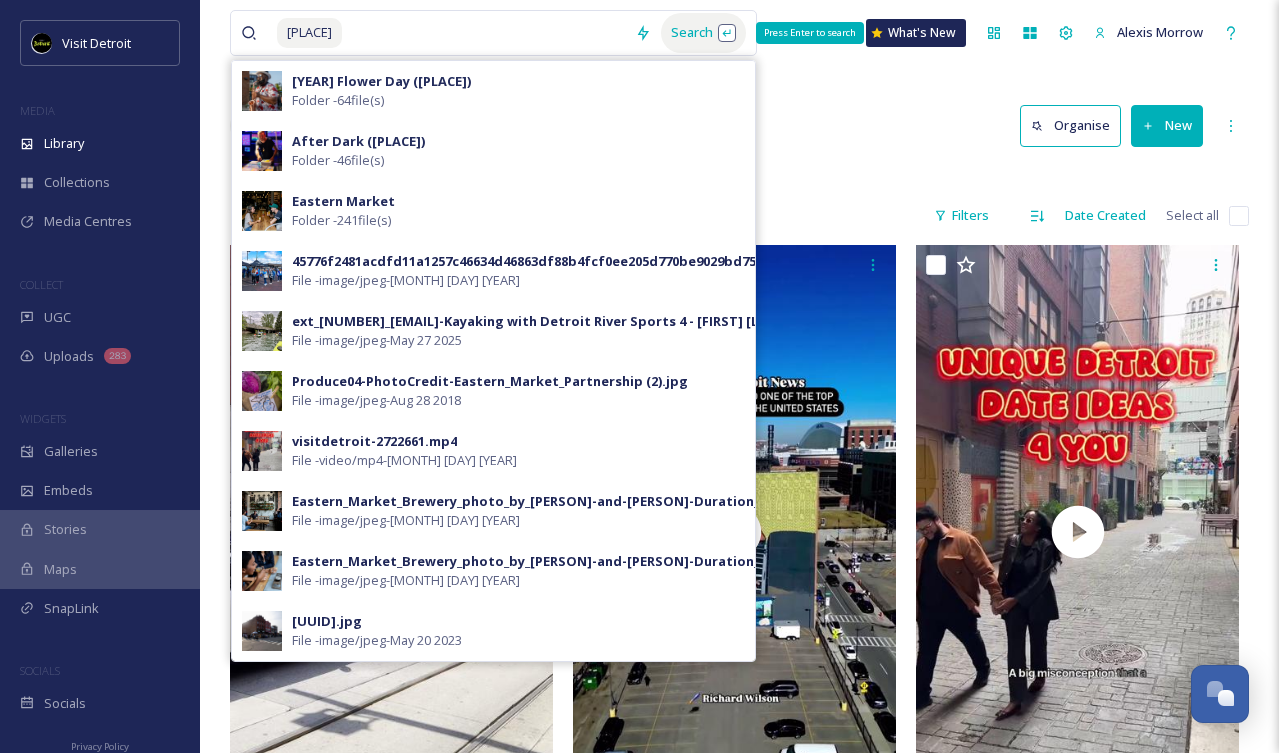 click on "Search Press Enter to search" at bounding box center (703, 32) 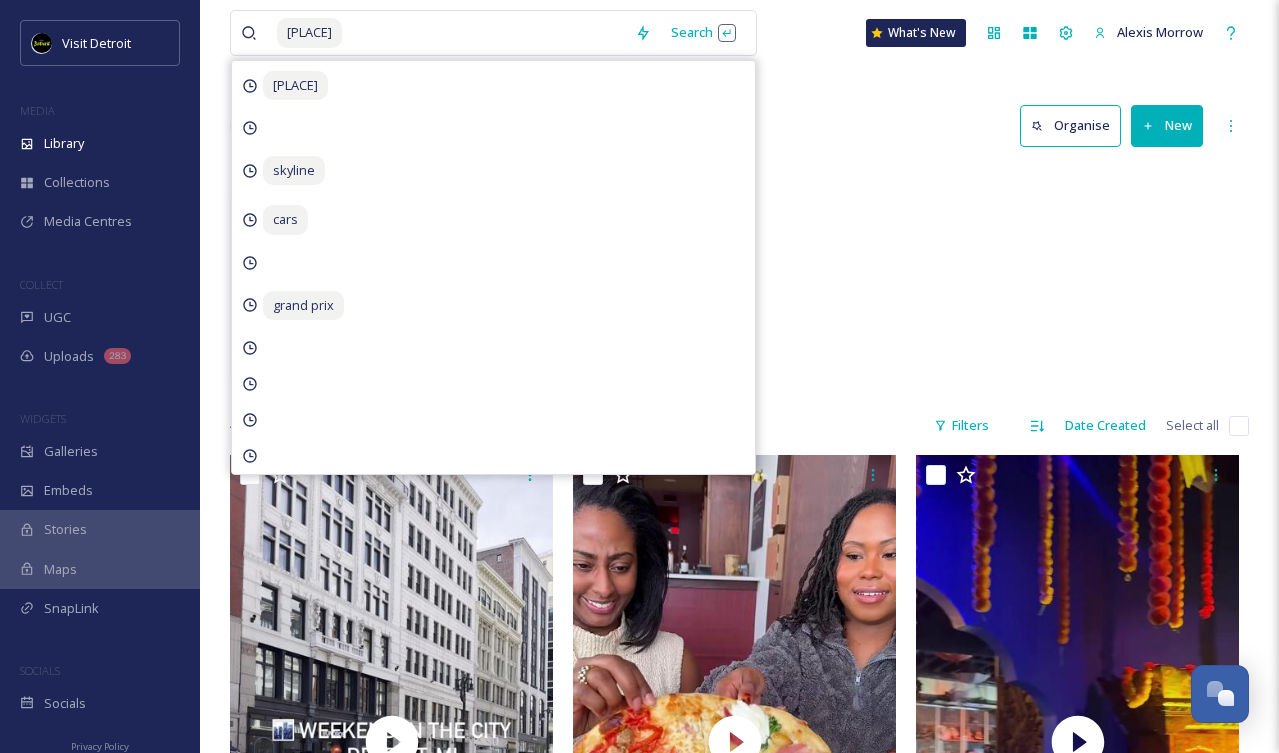 click on "Library Search Organise New" at bounding box center (739, 126) 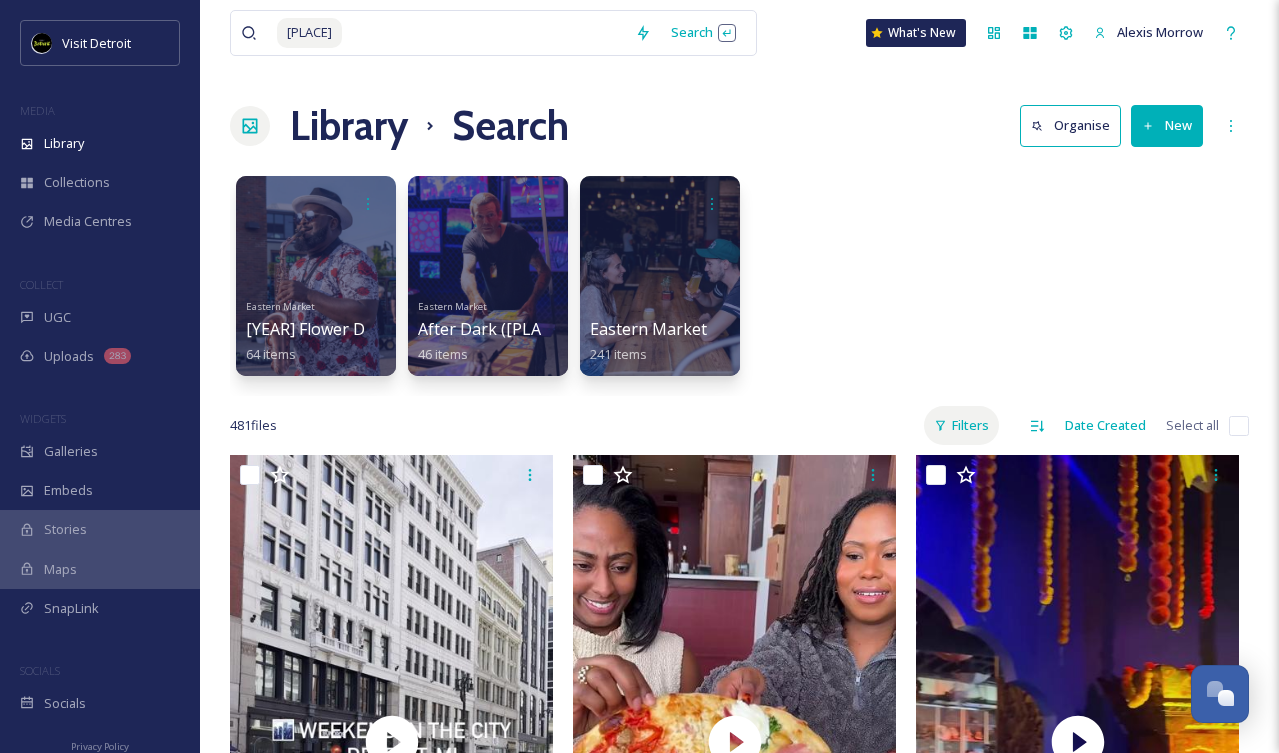 click on "Filters" at bounding box center (961, 425) 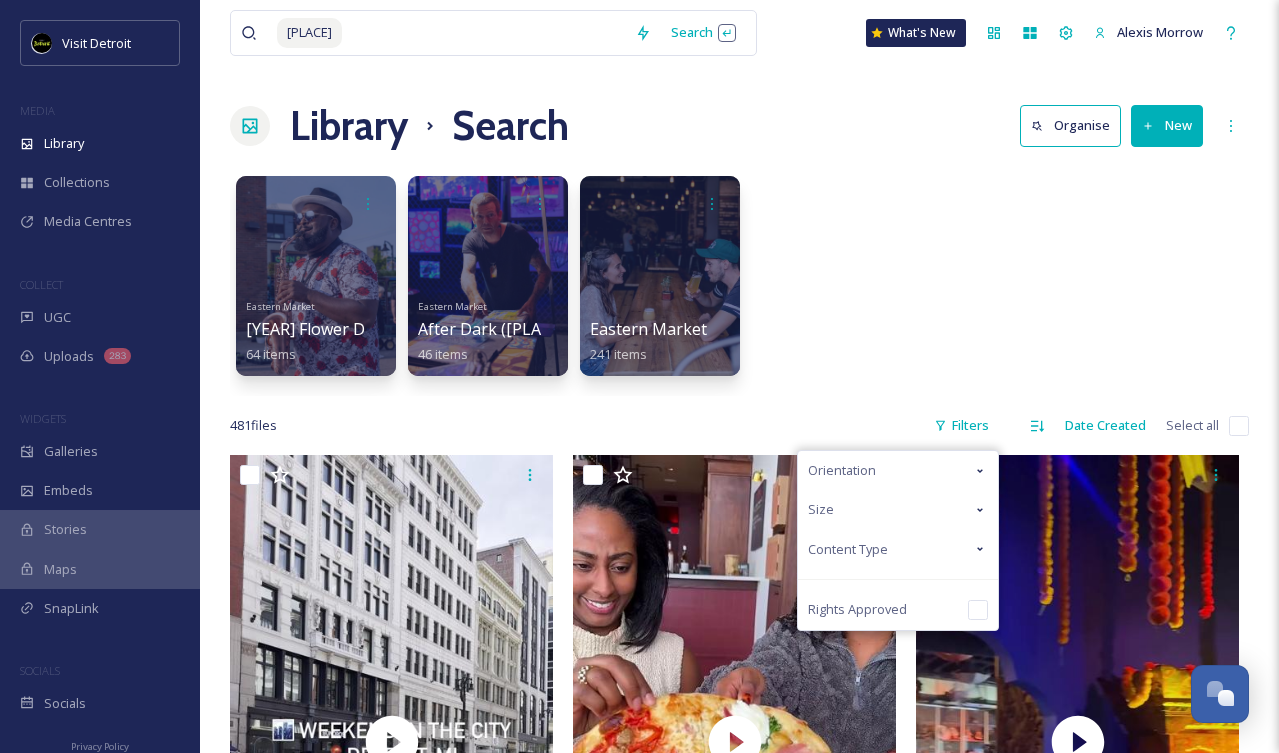 click 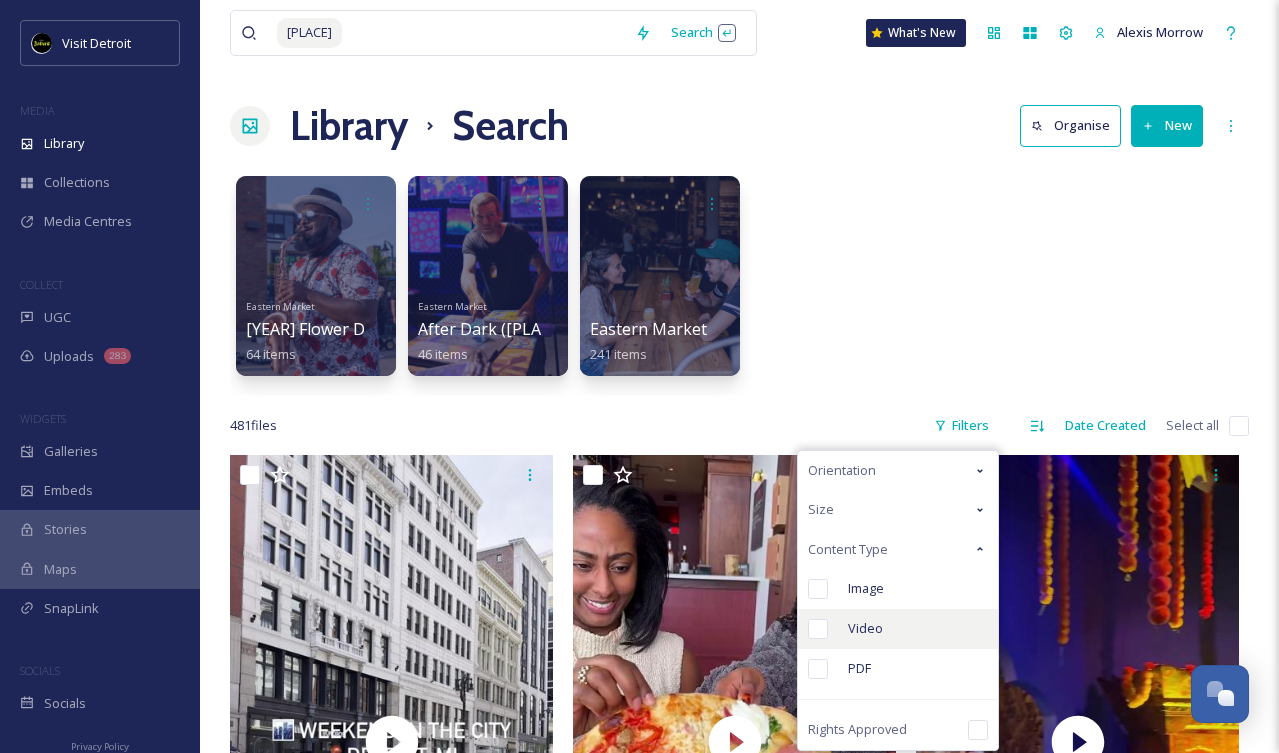click at bounding box center [818, 629] 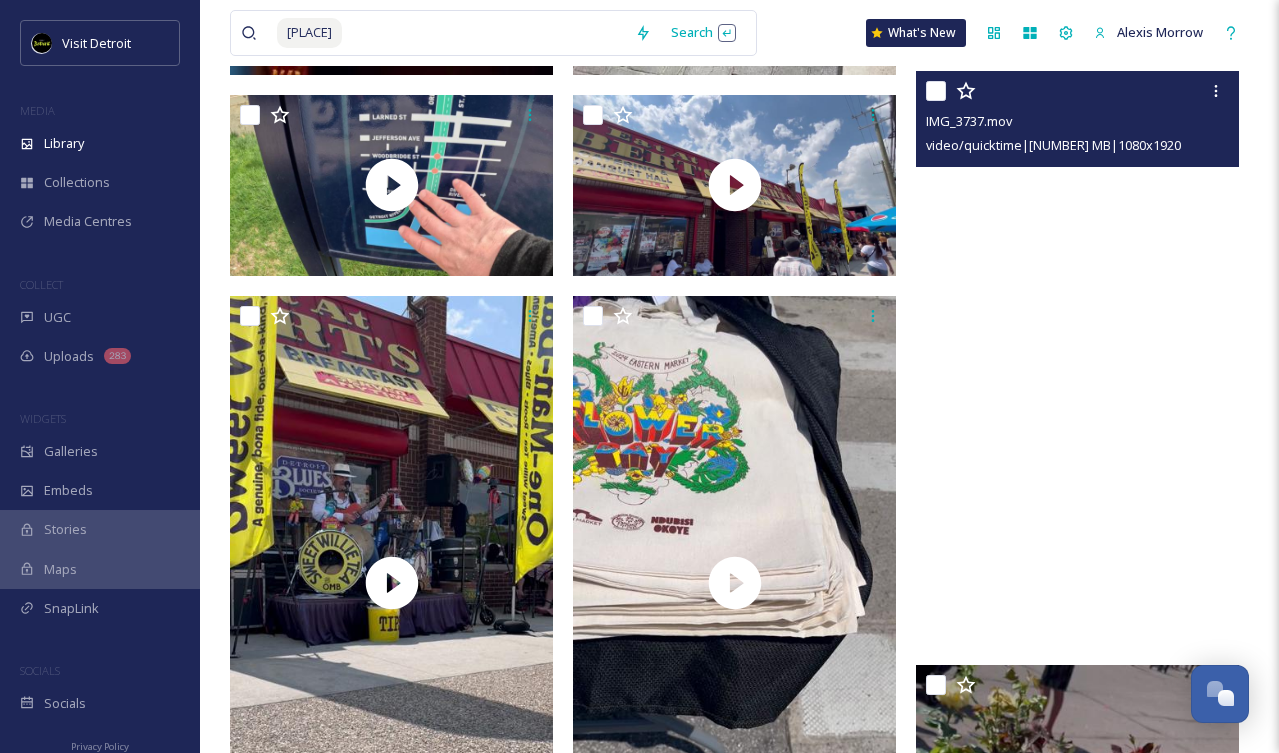 scroll, scrollTop: 1534, scrollLeft: 0, axis: vertical 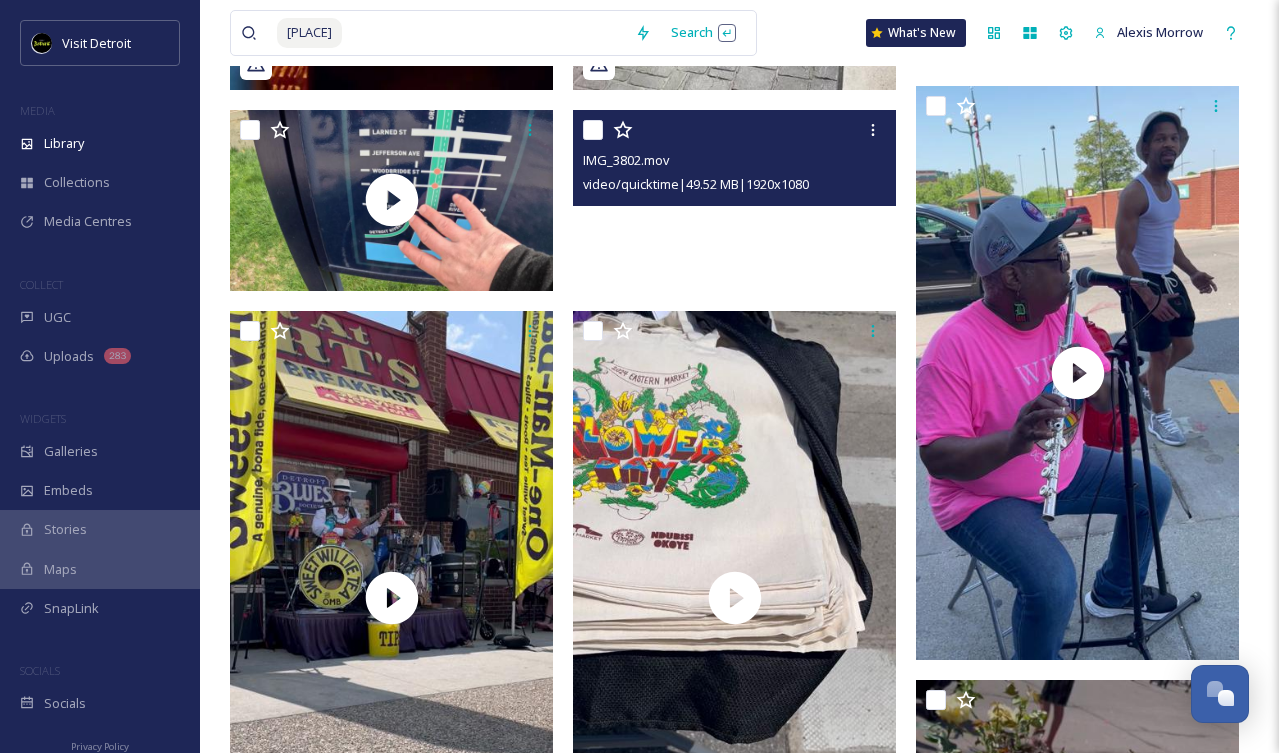 click at bounding box center (734, 201) 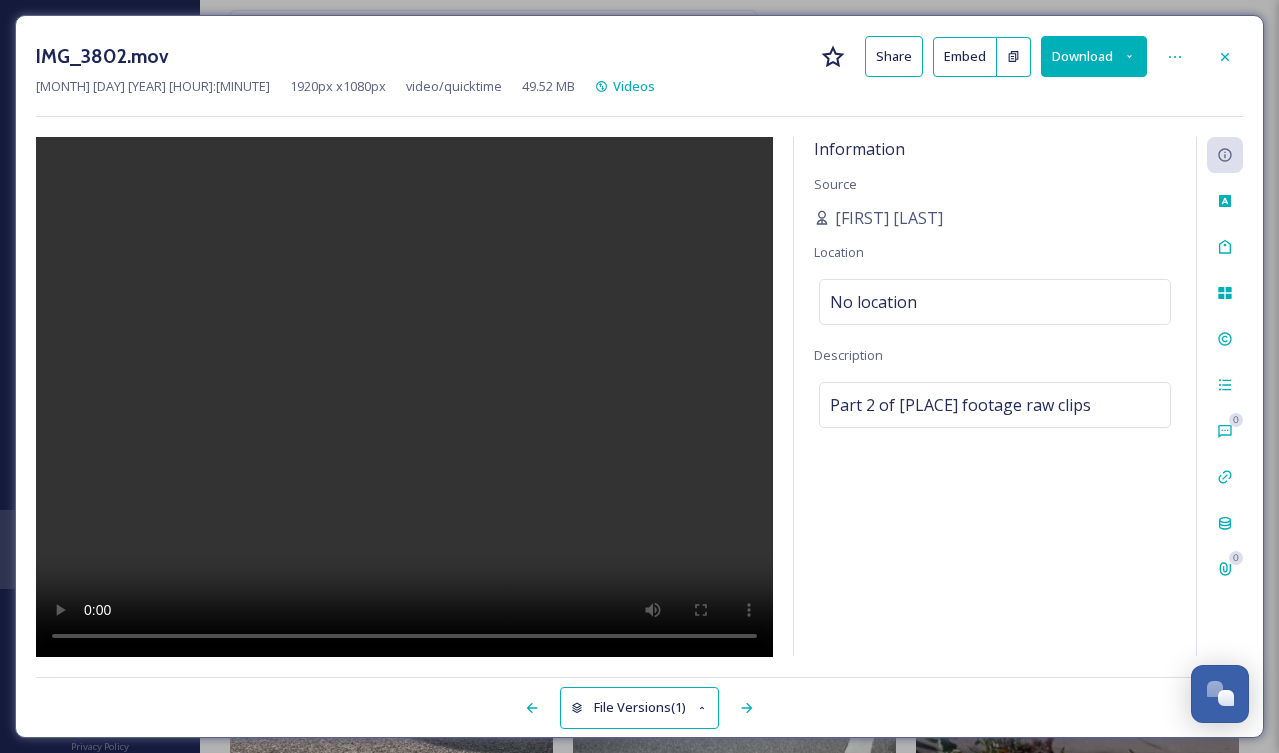 type 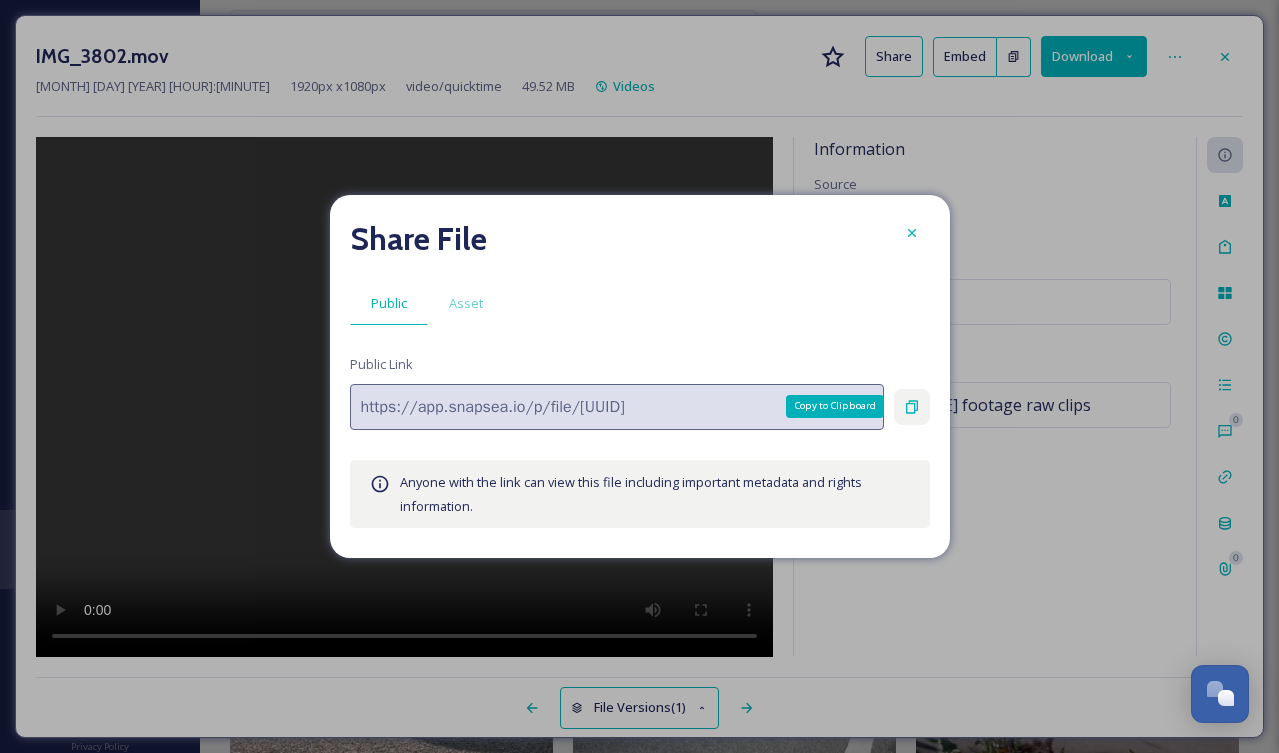 click 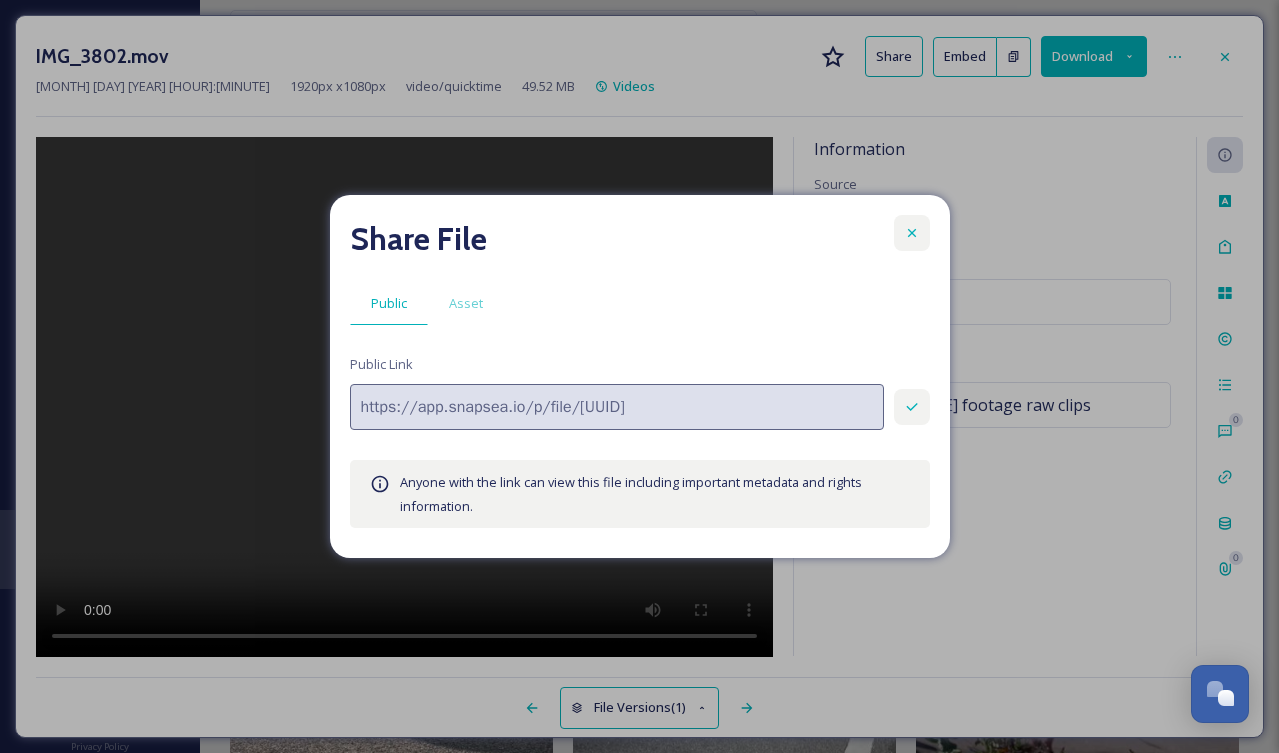 click 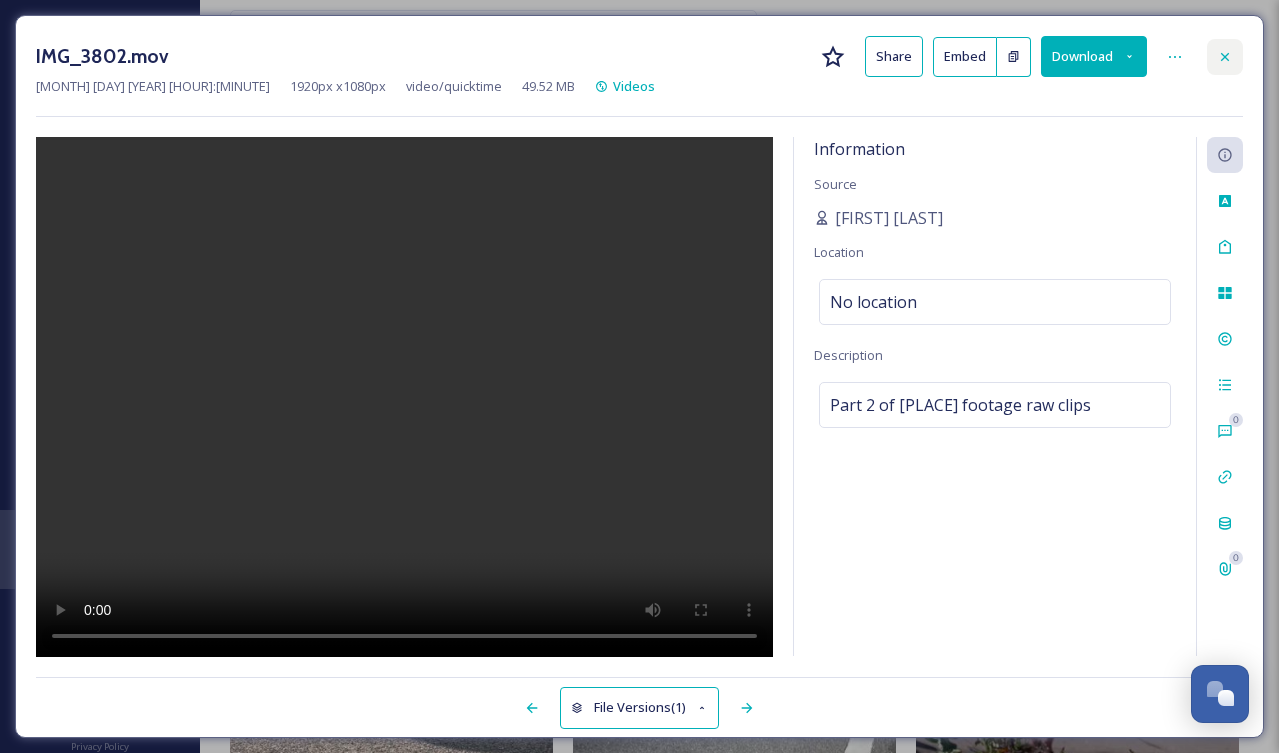 click at bounding box center [1225, 57] 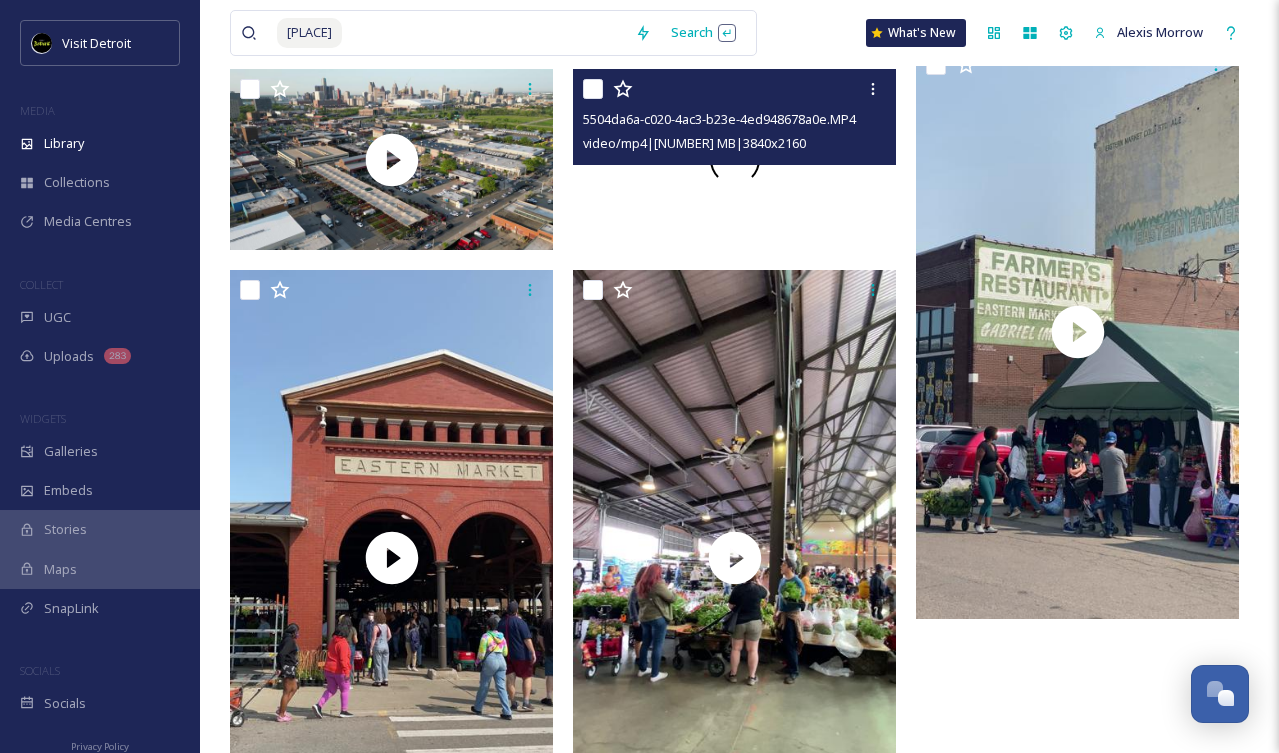 scroll, scrollTop: 3039, scrollLeft: 0, axis: vertical 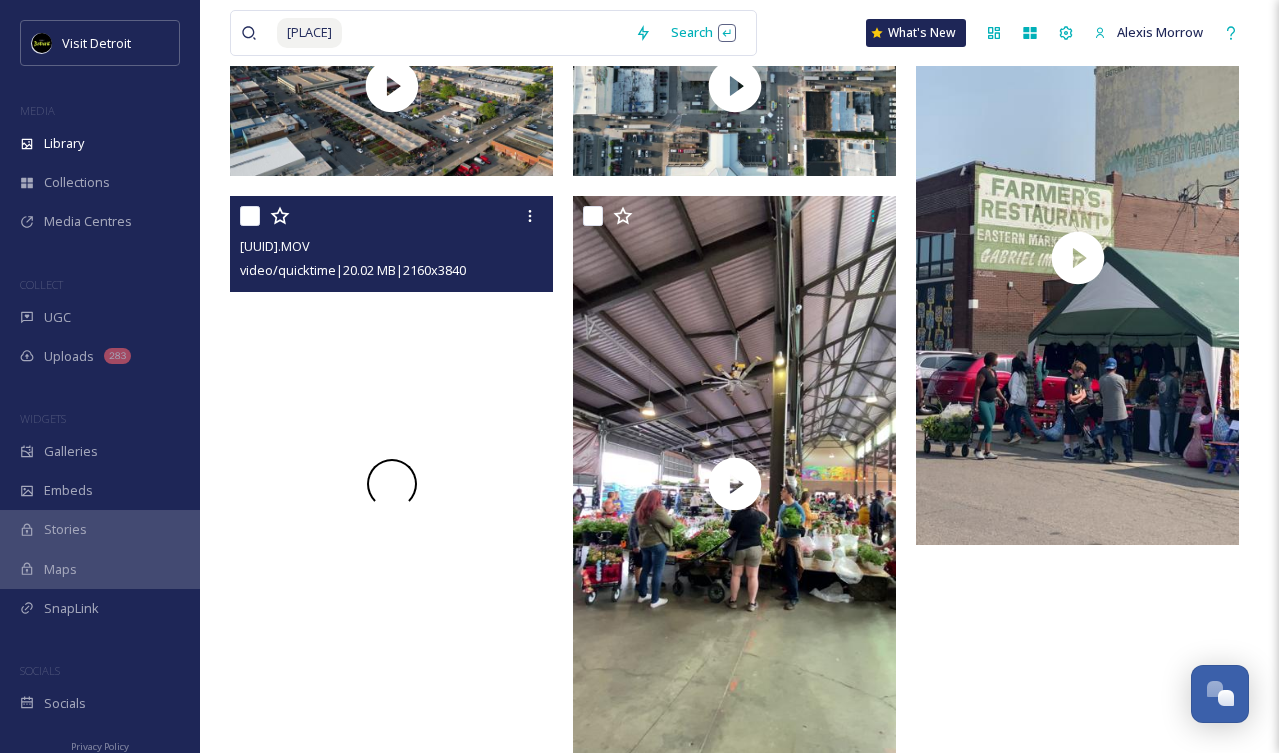 click at bounding box center (391, 483) 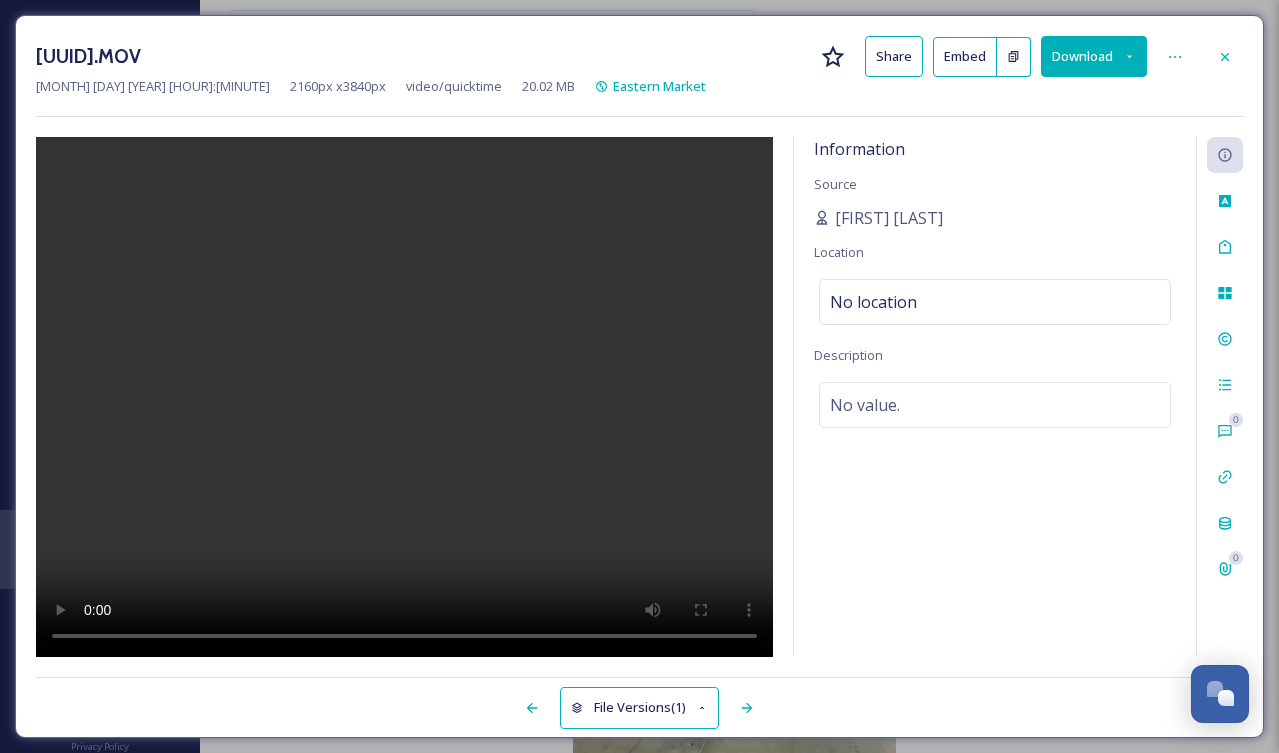 click on "Share" at bounding box center (894, 56) 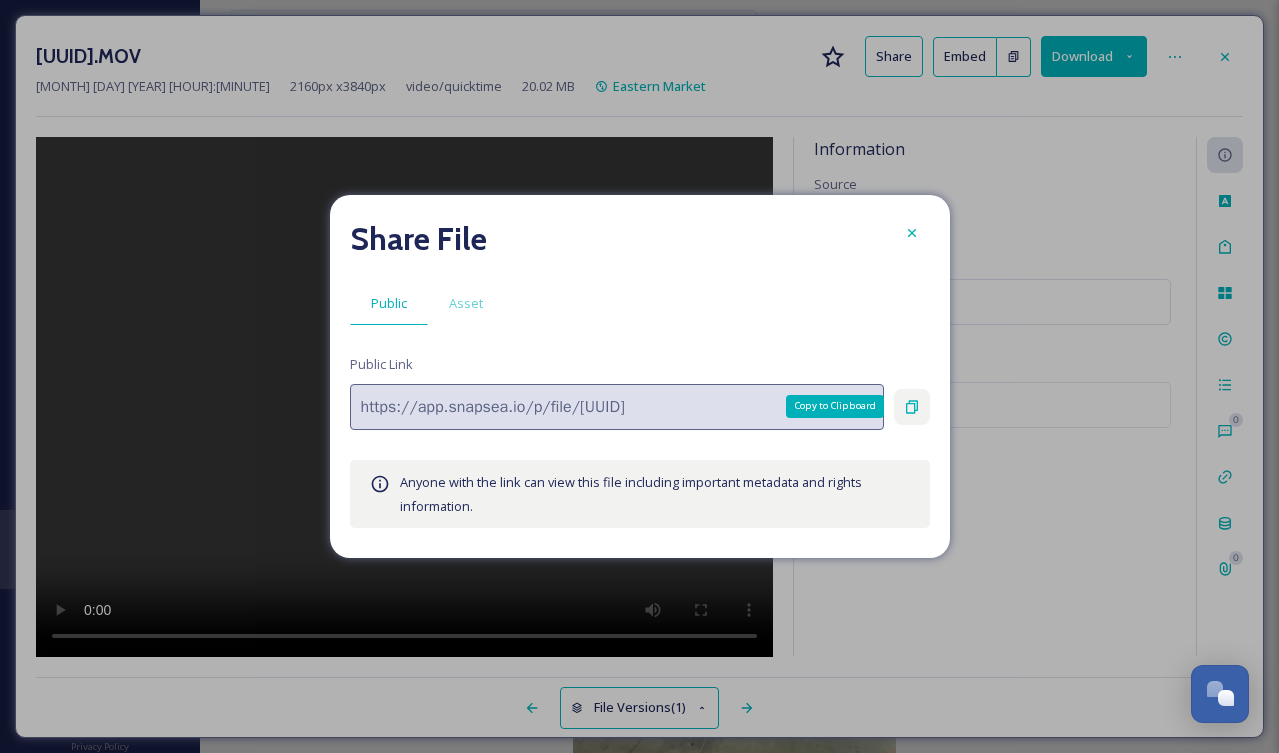 click 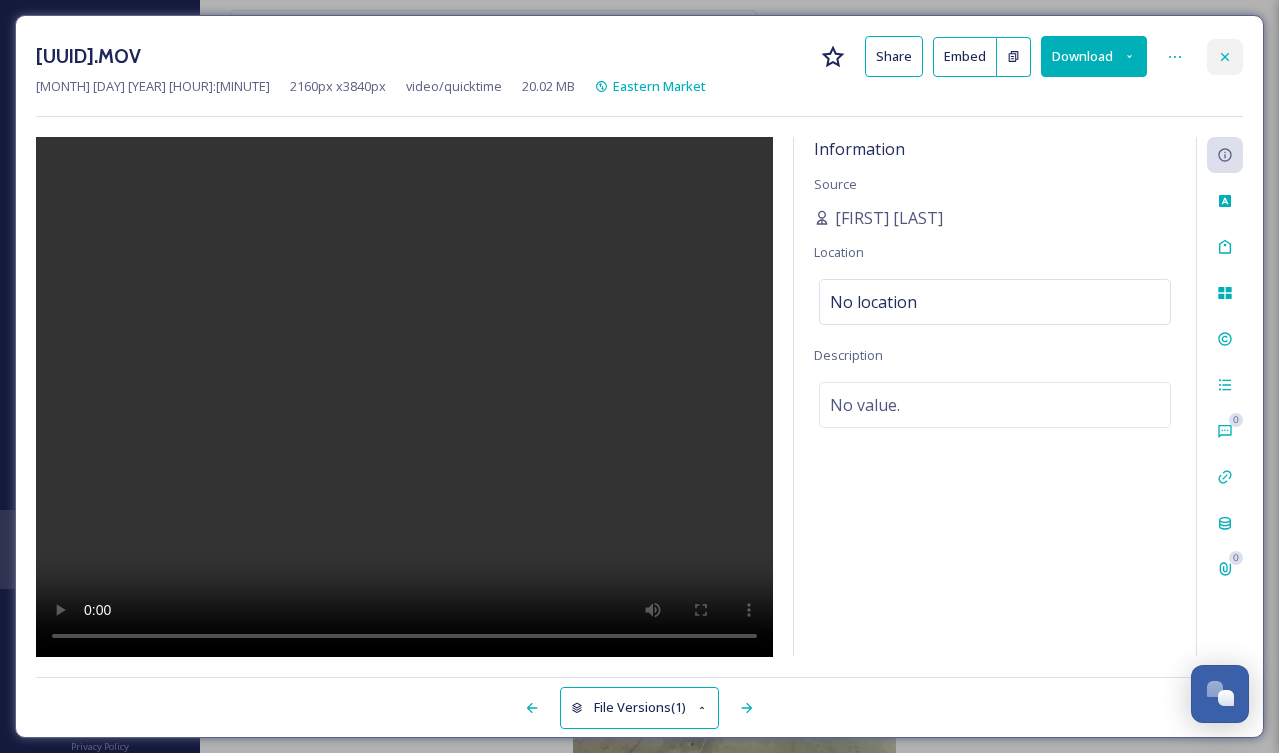 click 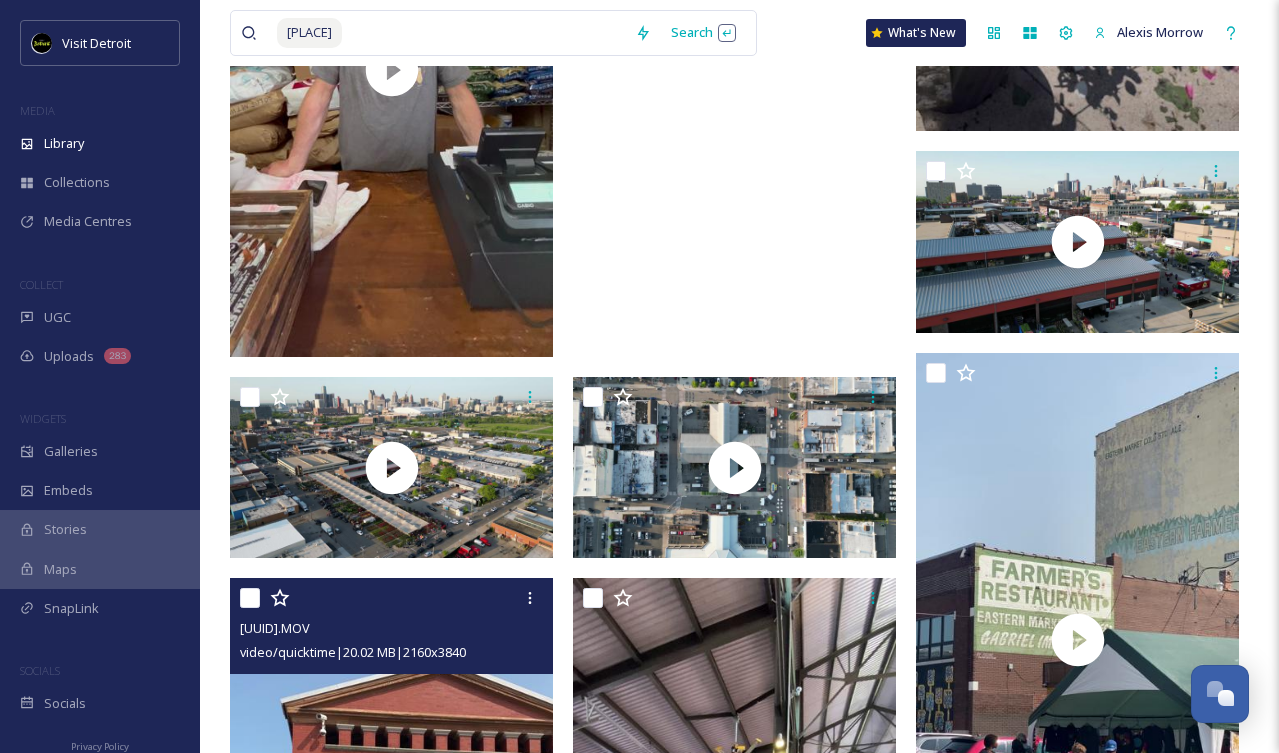 scroll, scrollTop: 2676, scrollLeft: 0, axis: vertical 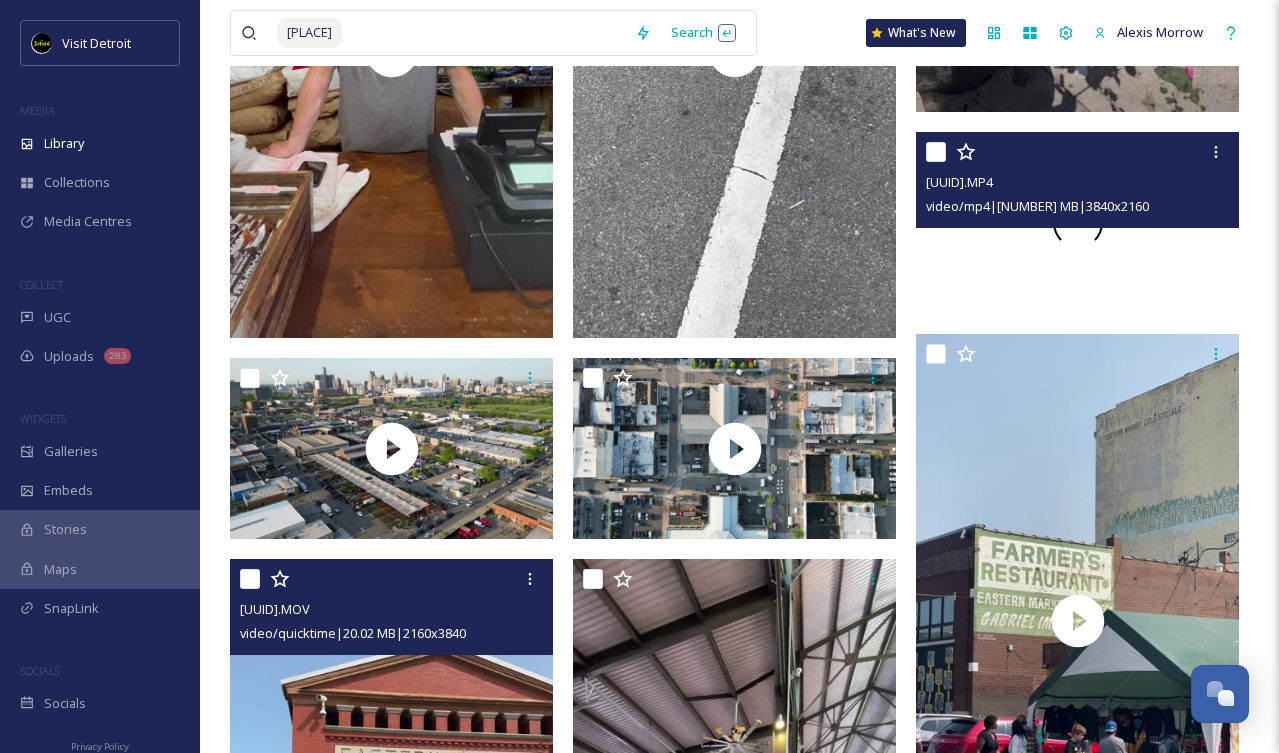click at bounding box center [1077, 223] 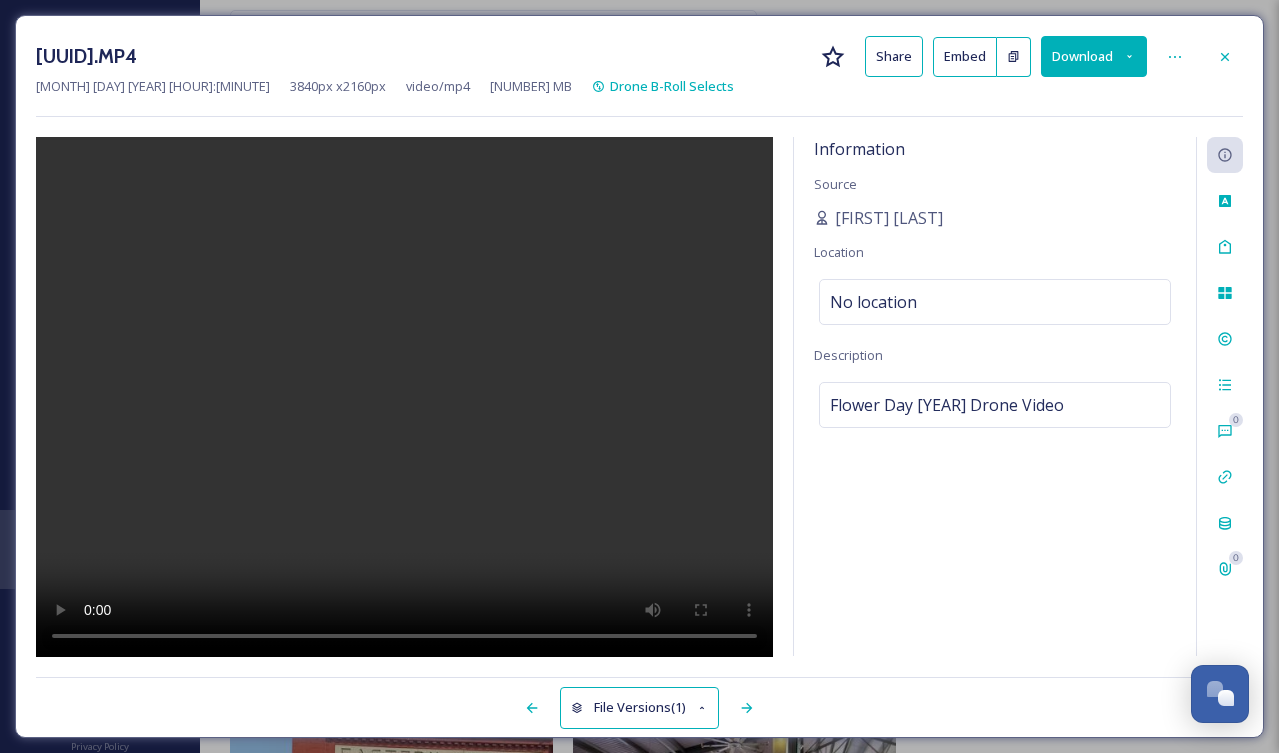 type 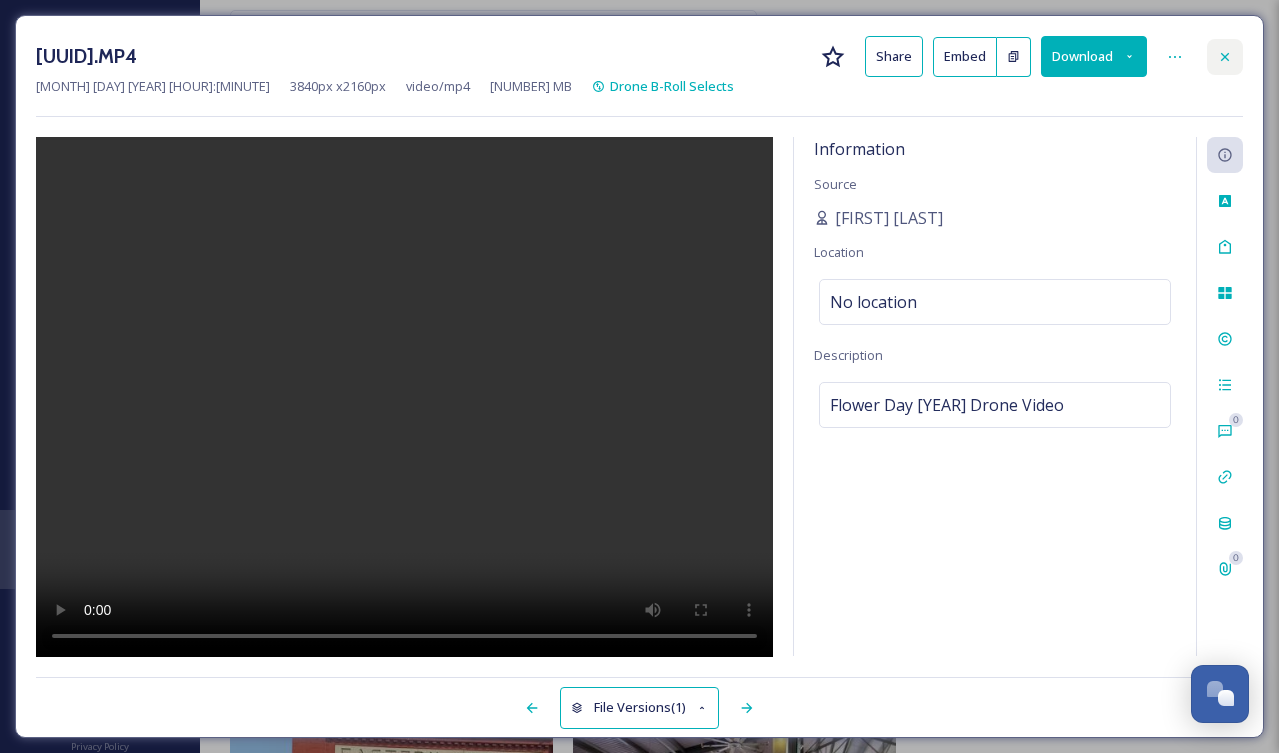 click 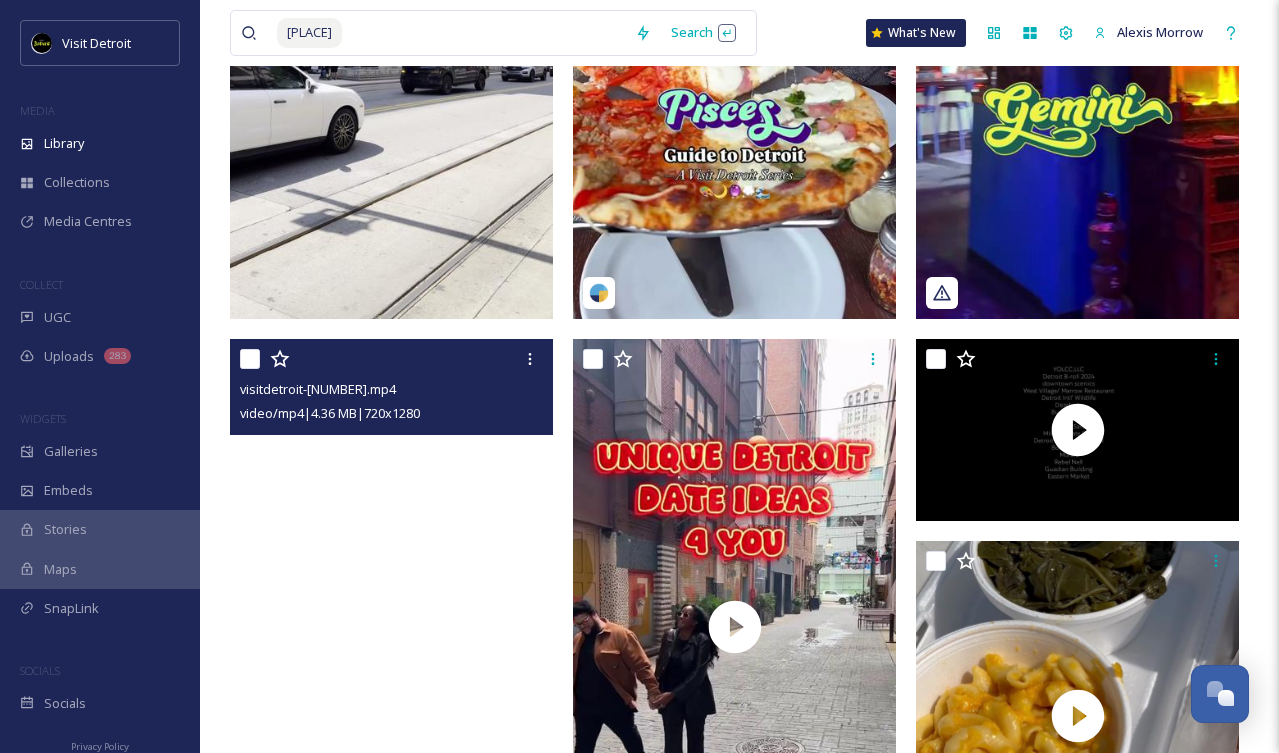 scroll, scrollTop: 597, scrollLeft: 0, axis: vertical 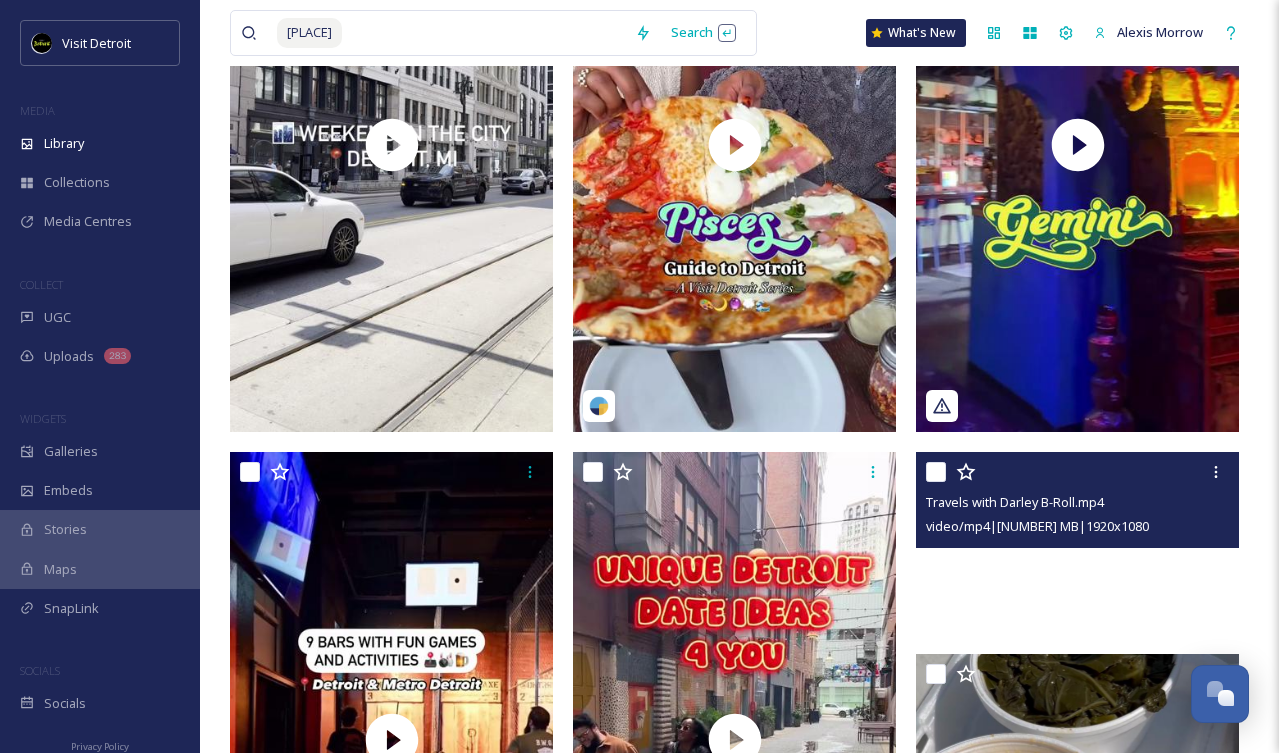 click at bounding box center (1077, 543) 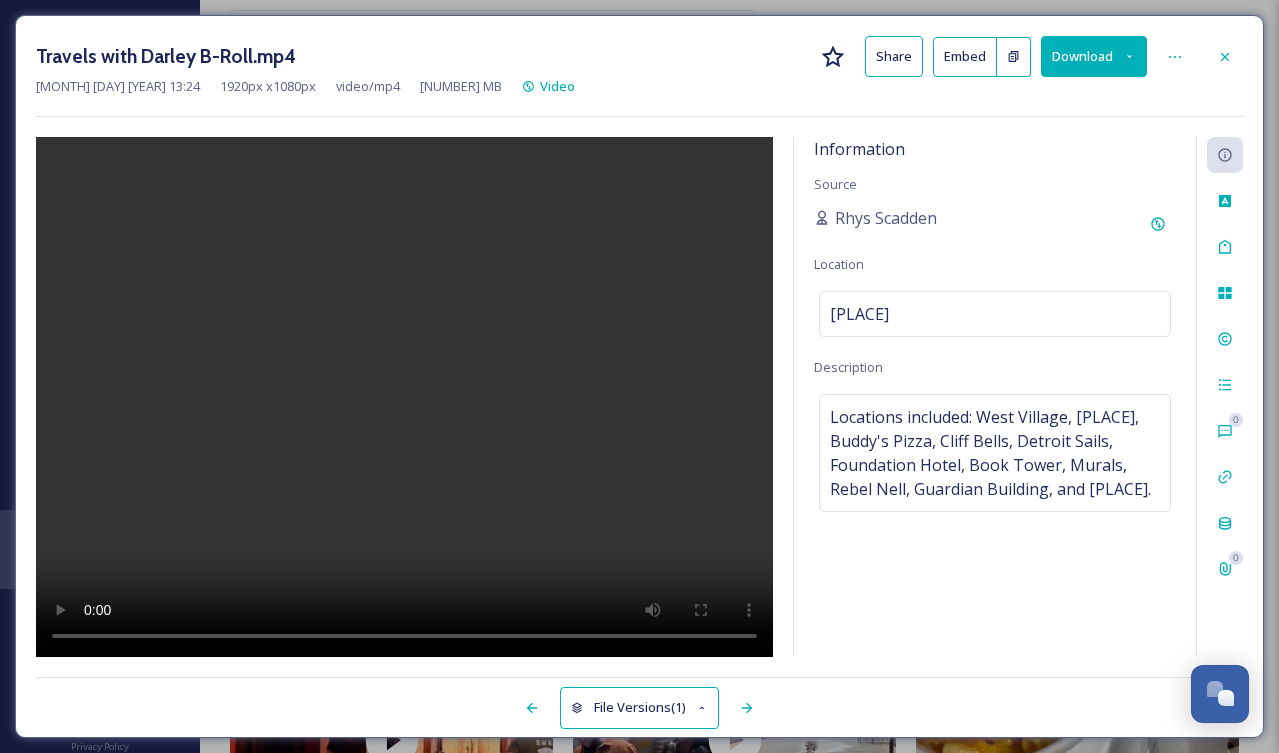 type 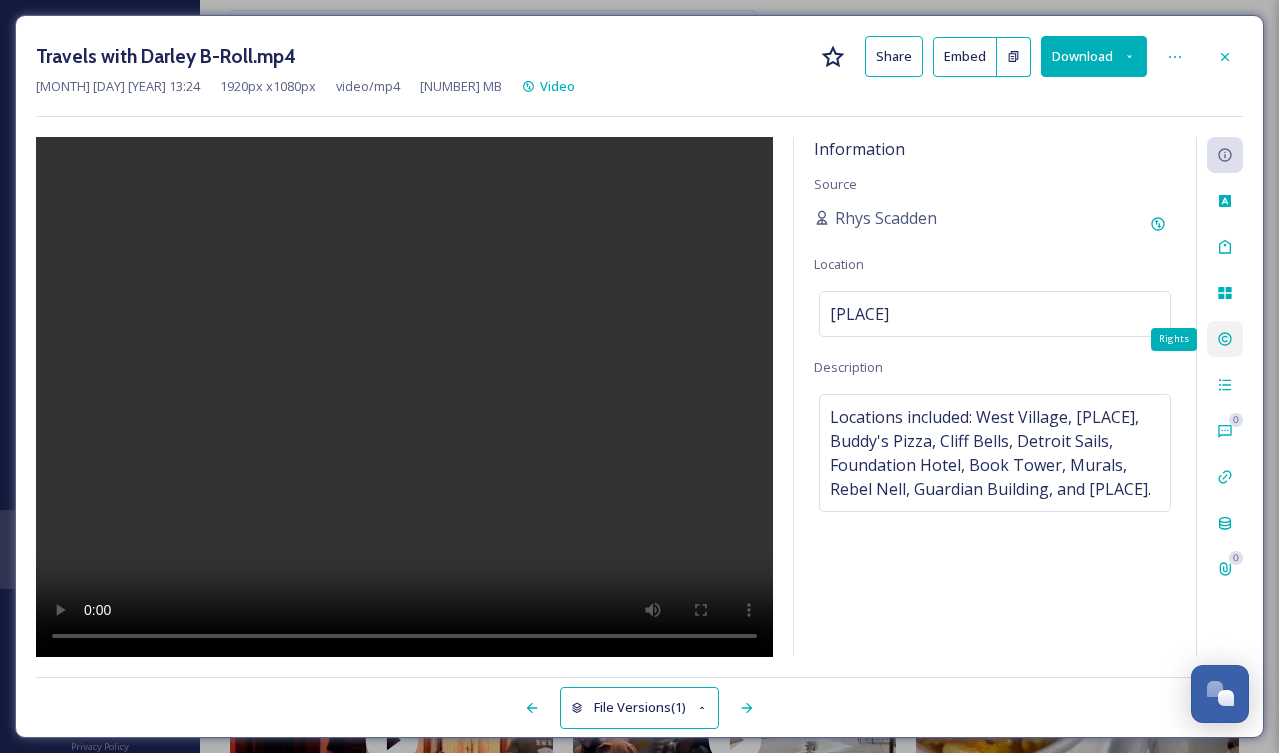 click on "Rights" at bounding box center (1225, 339) 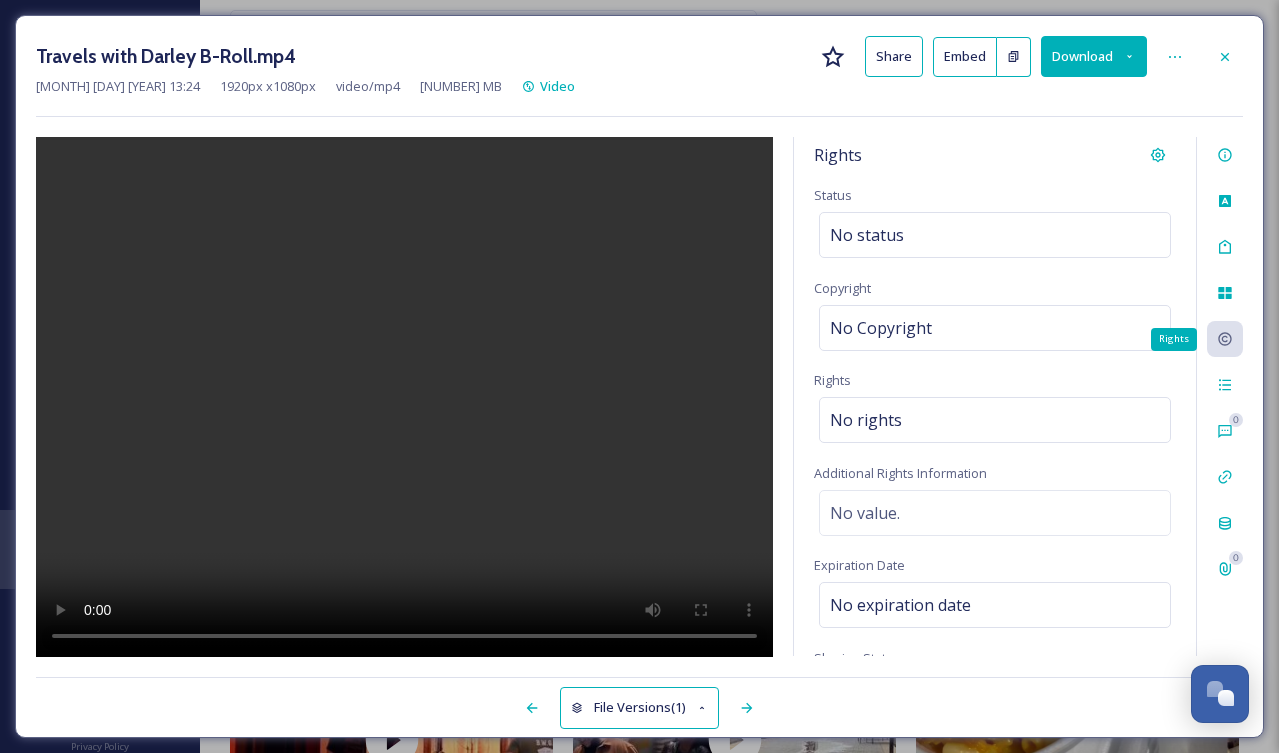 click on "Rights" at bounding box center (1225, 339) 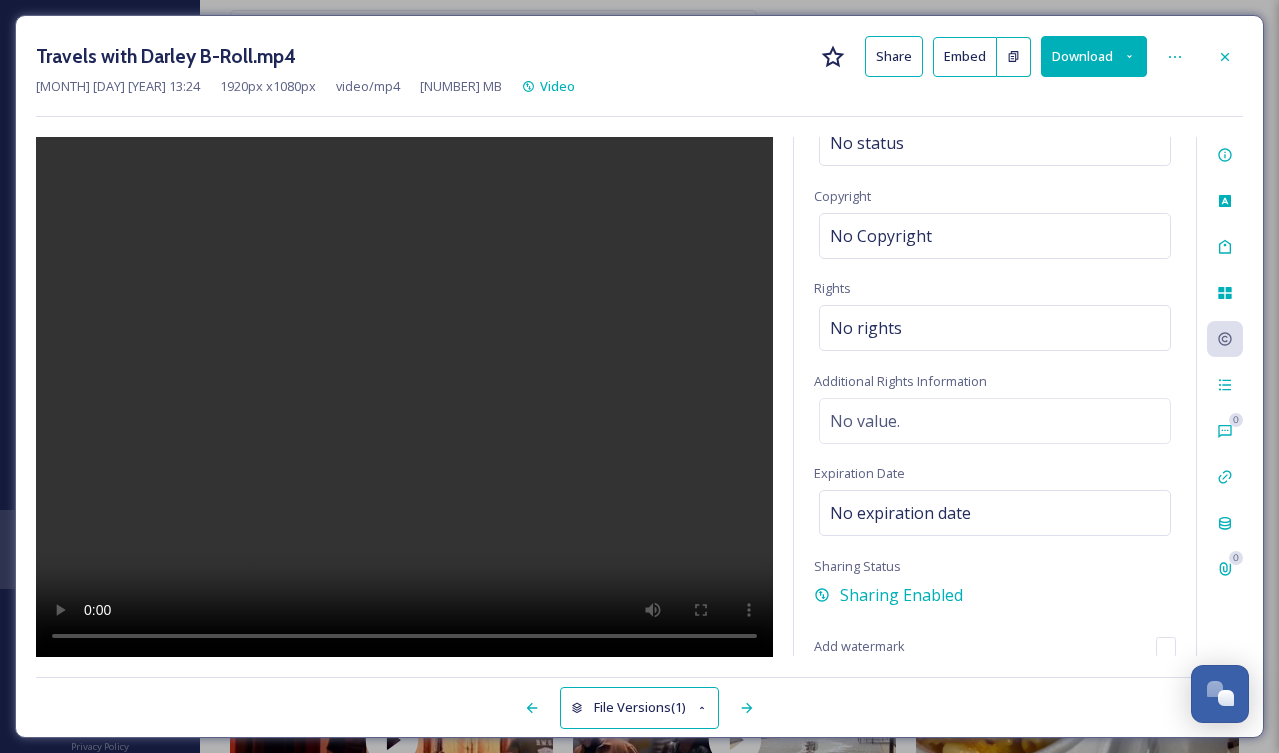 scroll, scrollTop: 90, scrollLeft: 0, axis: vertical 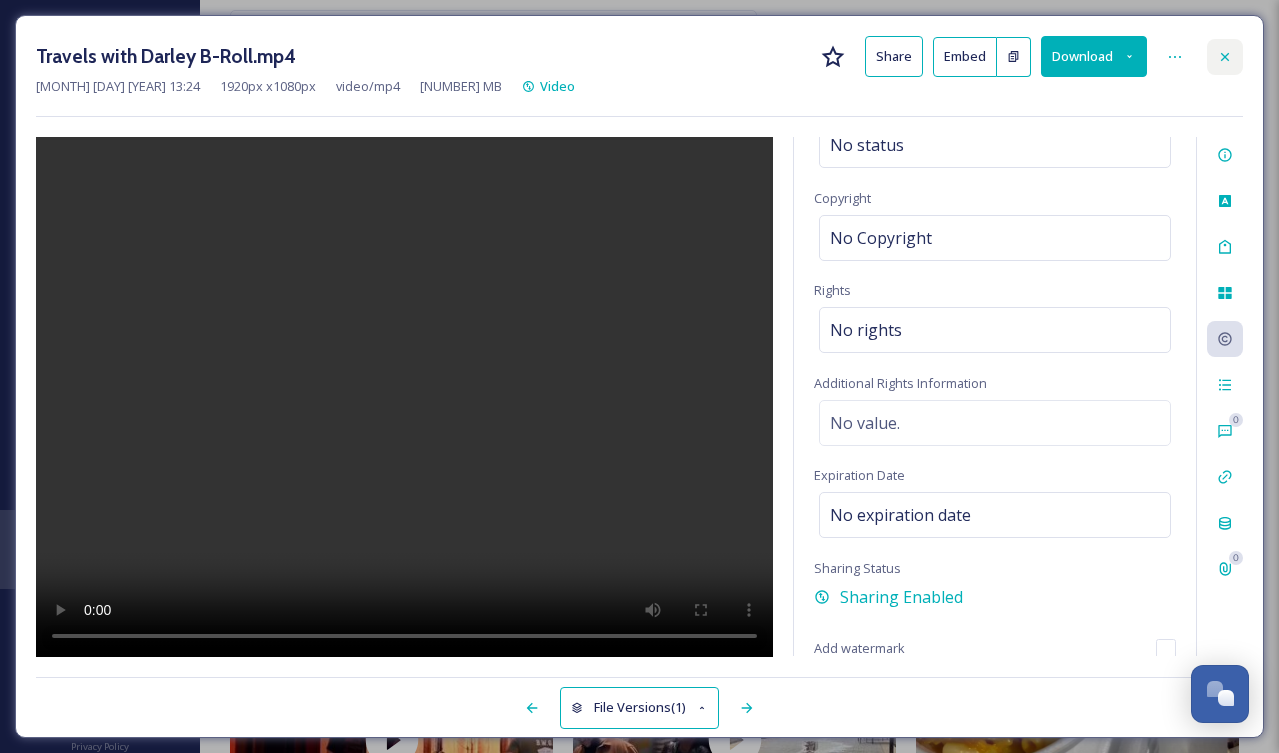 click 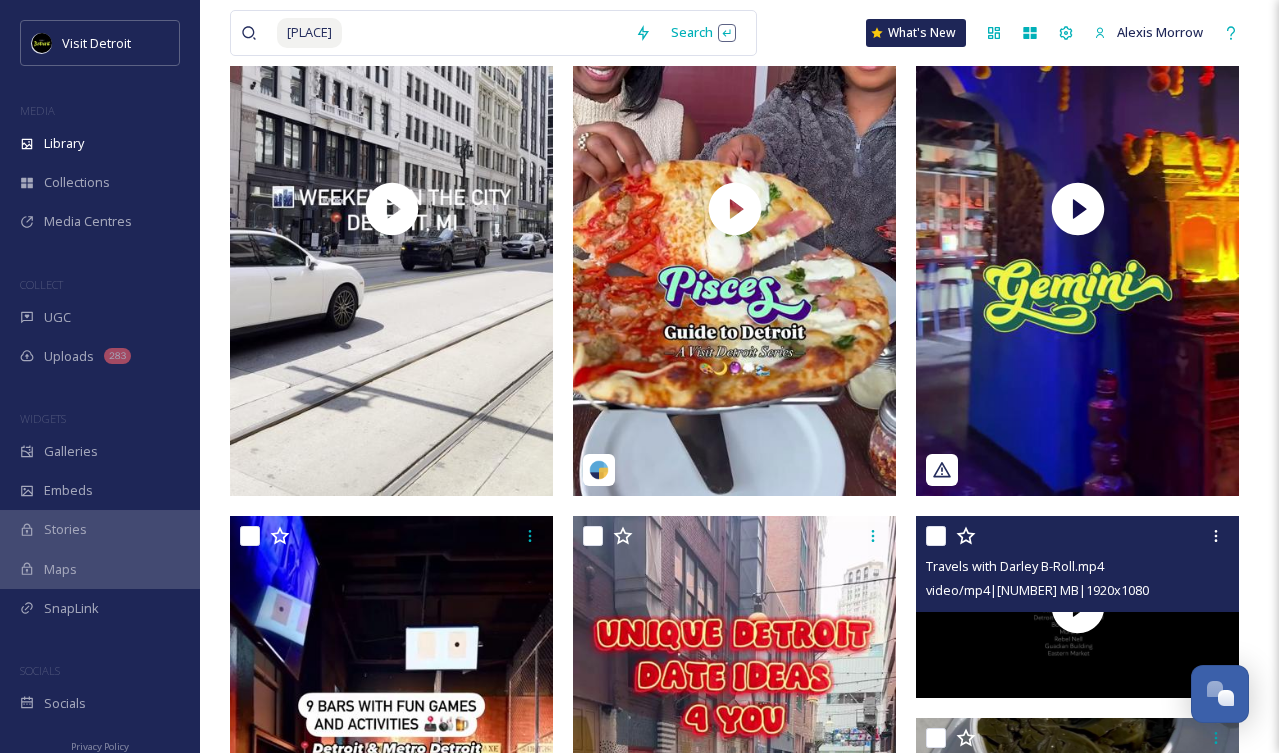 scroll, scrollTop: 517, scrollLeft: 0, axis: vertical 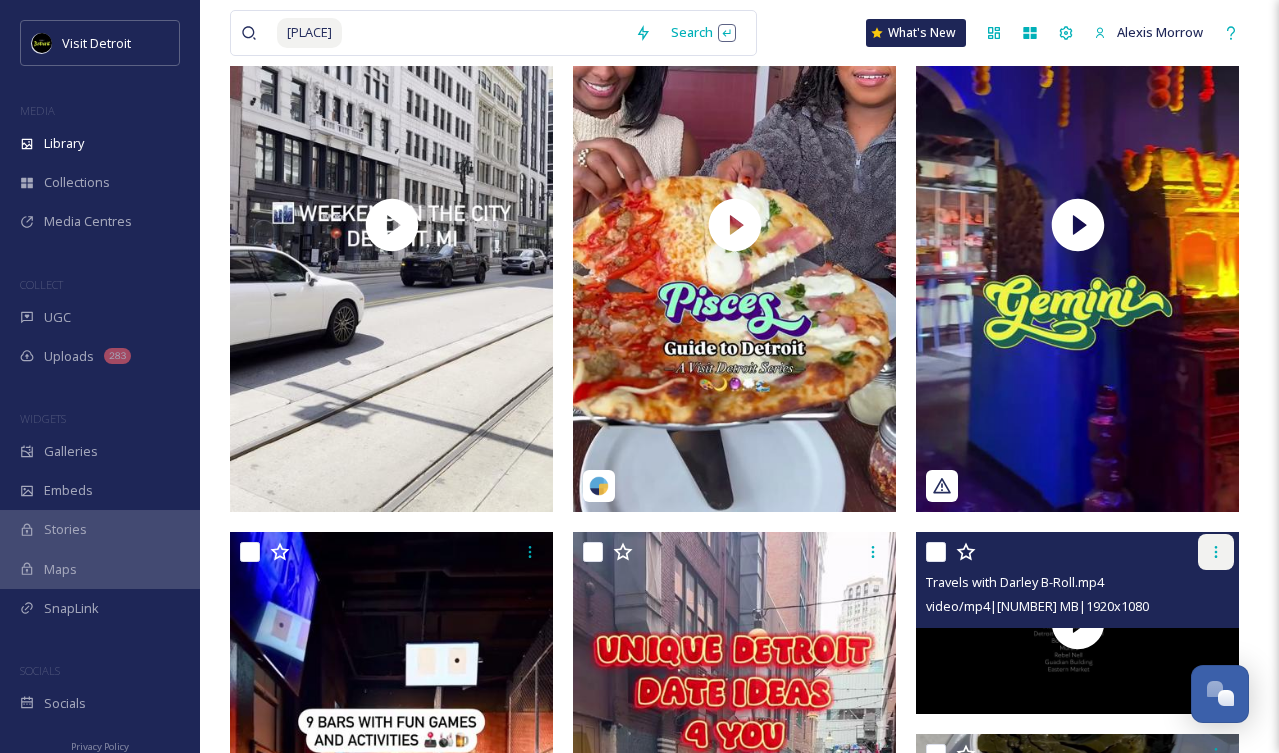 click 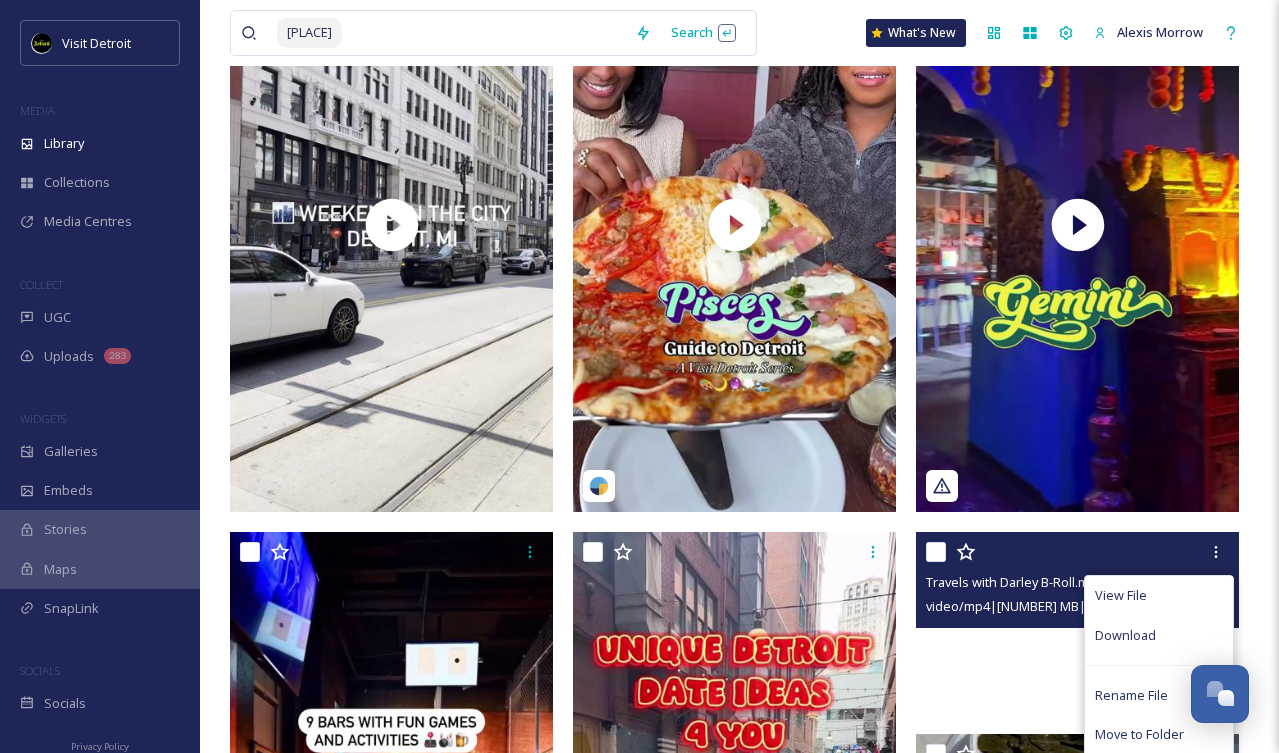 click at bounding box center [1077, 623] 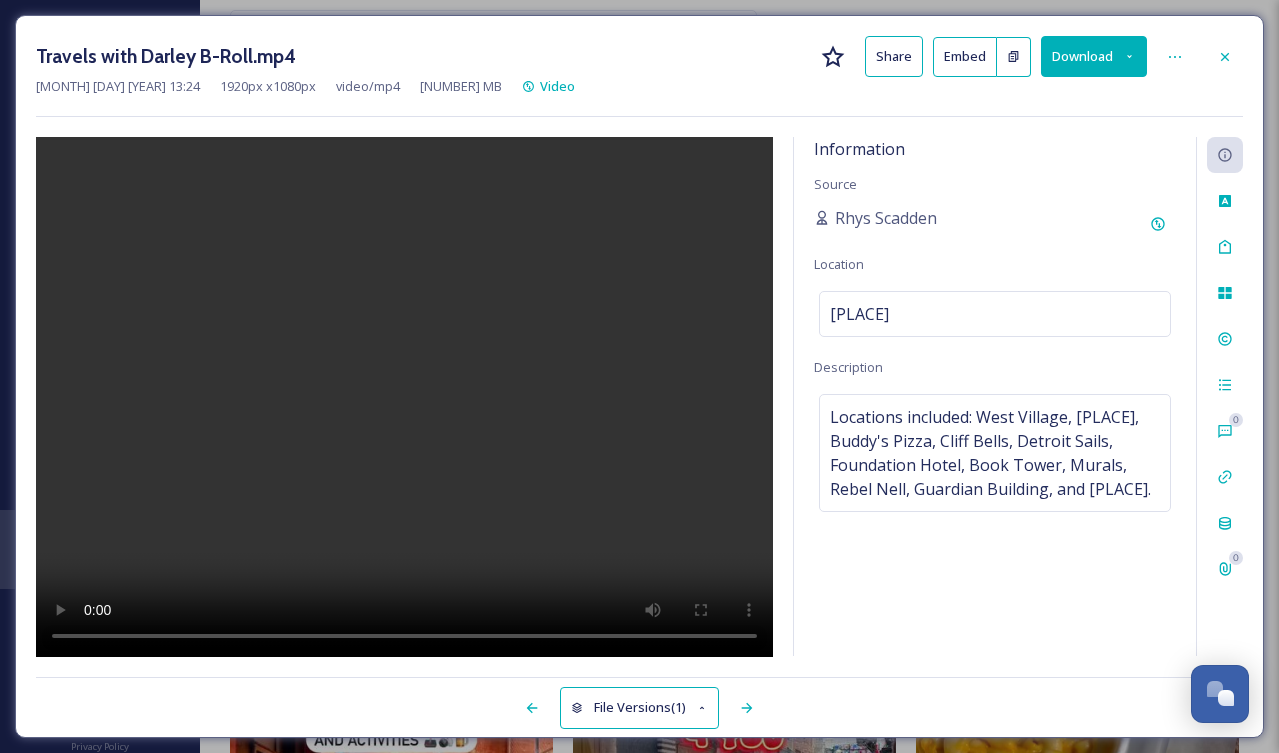 click on "Share" at bounding box center [894, 56] 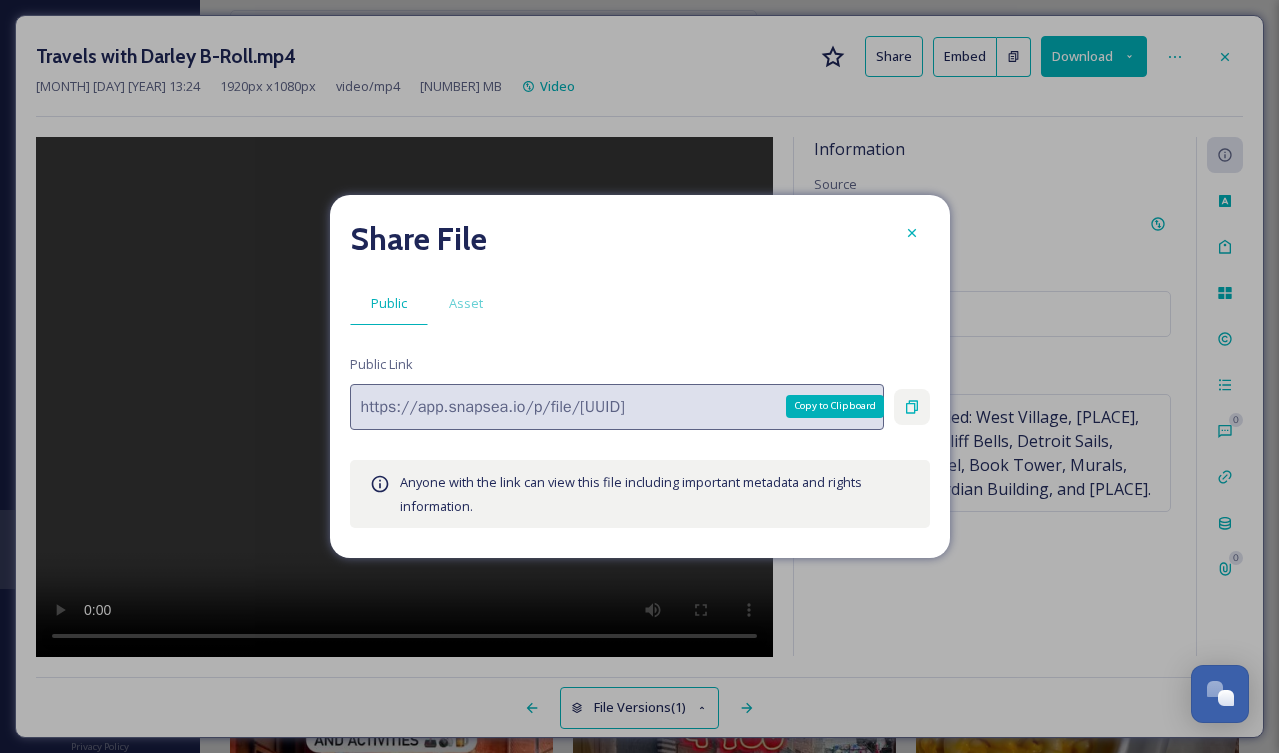 click 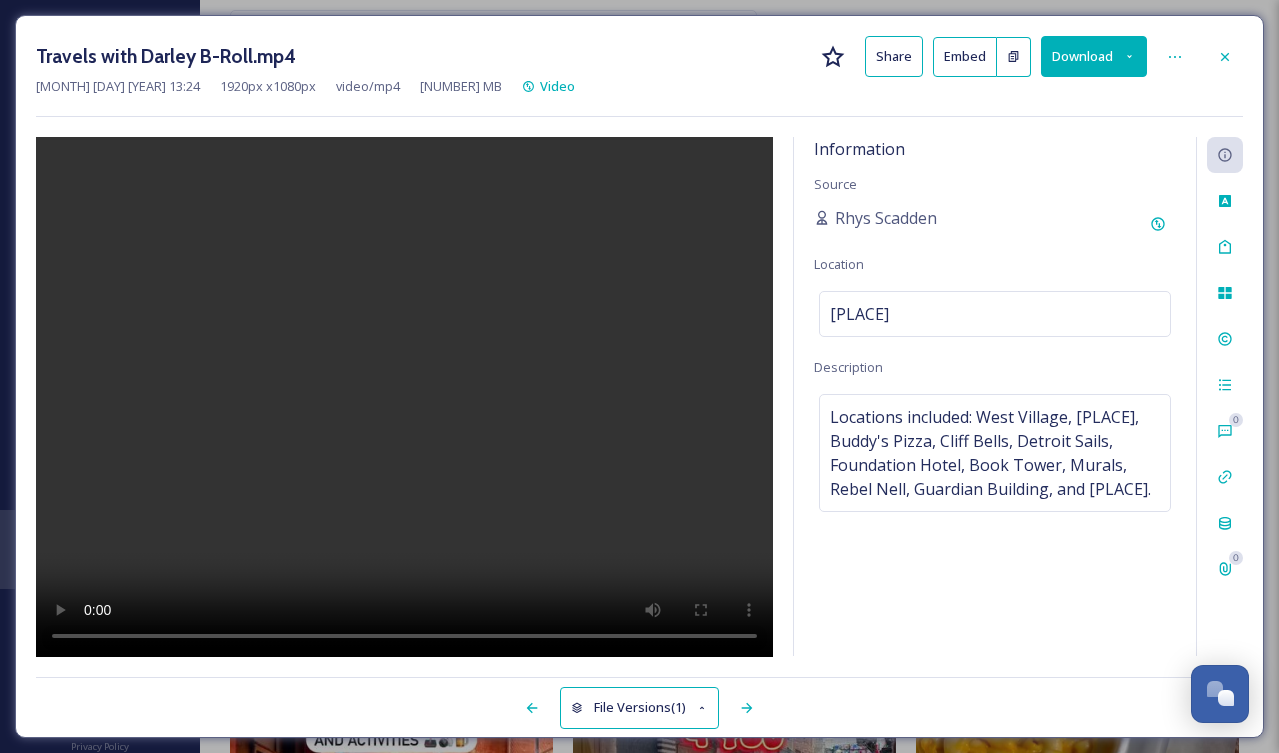 click at bounding box center [1225, 57] 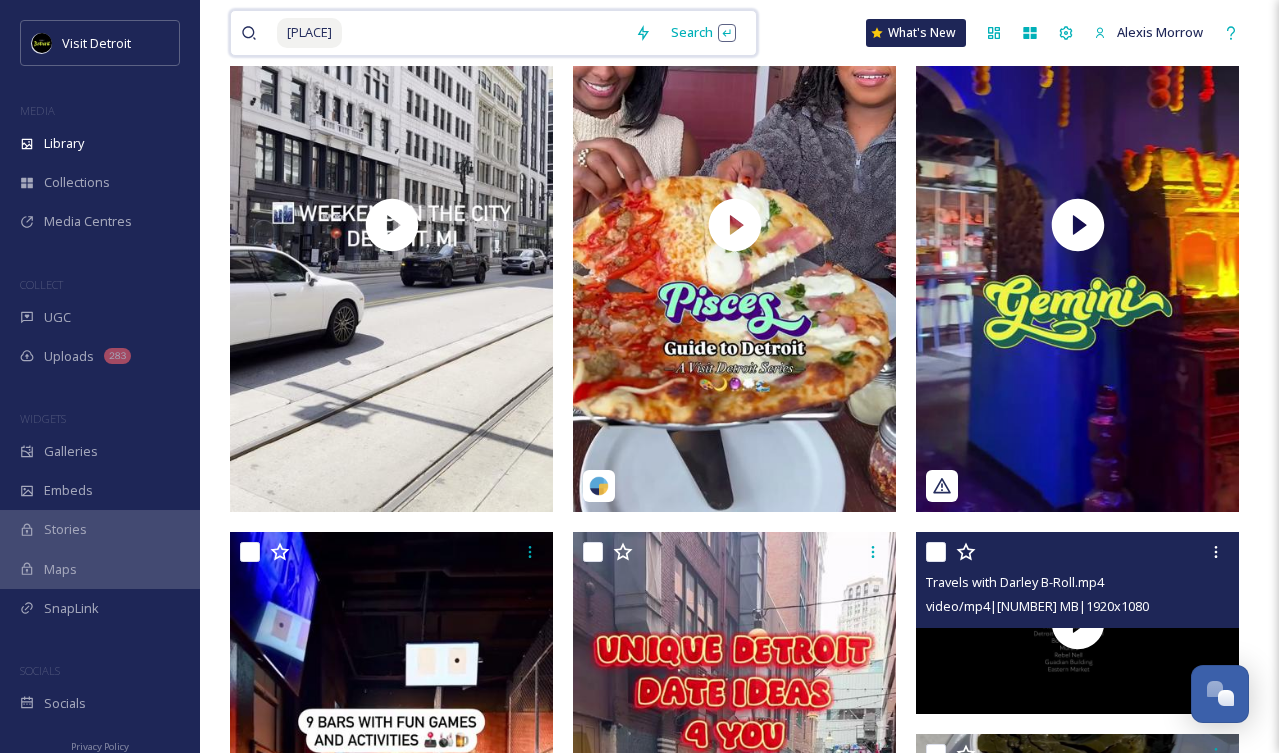 click at bounding box center (484, 33) 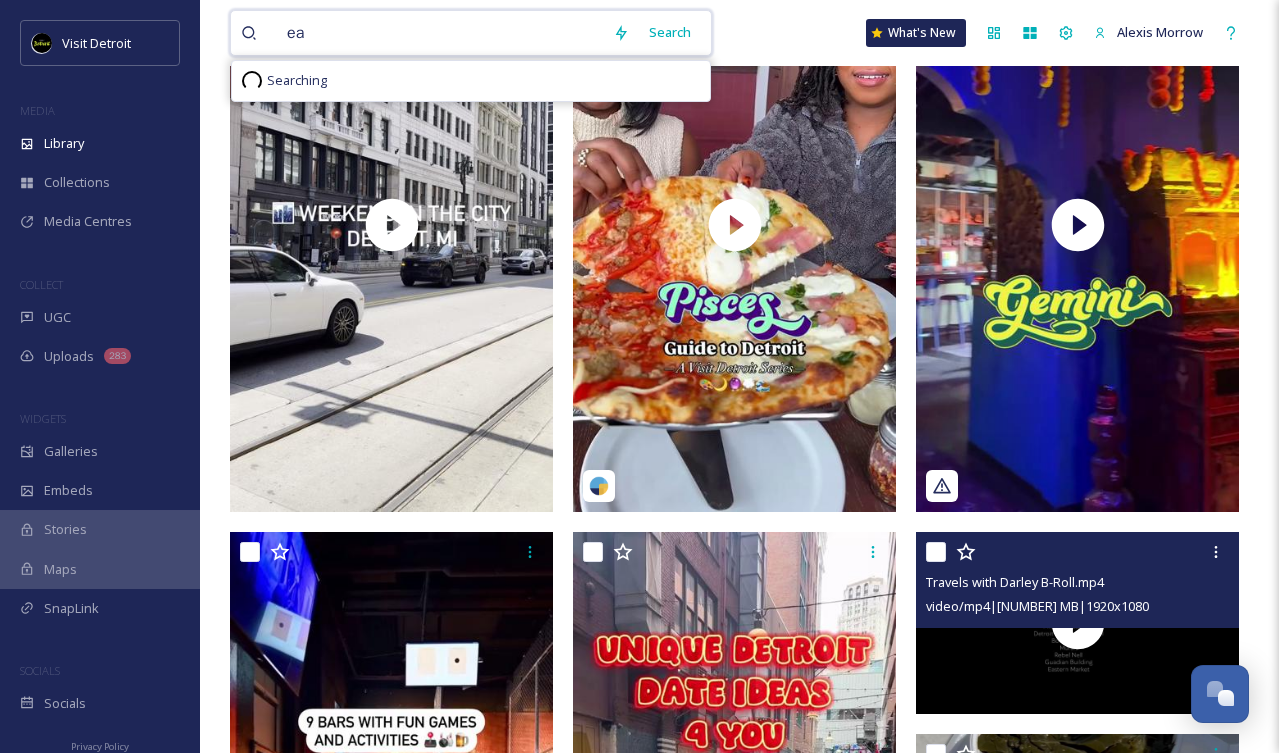 type on "e" 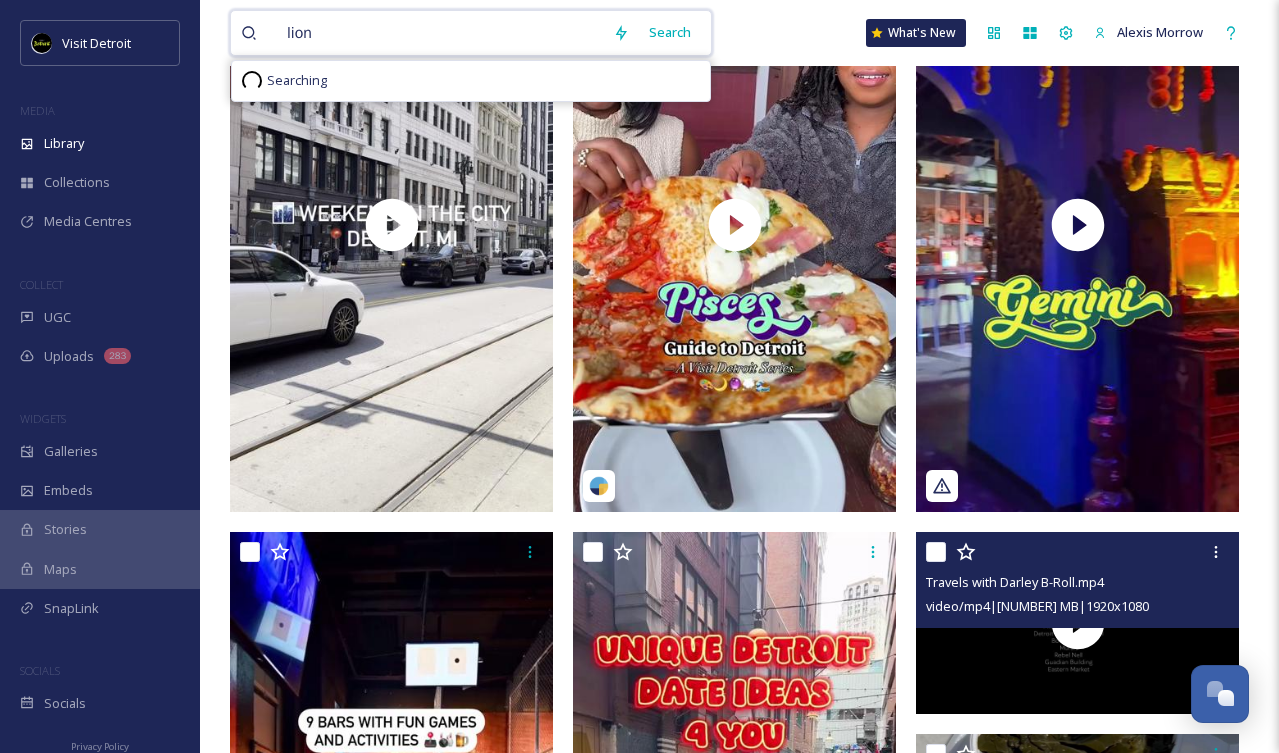 type on "lions" 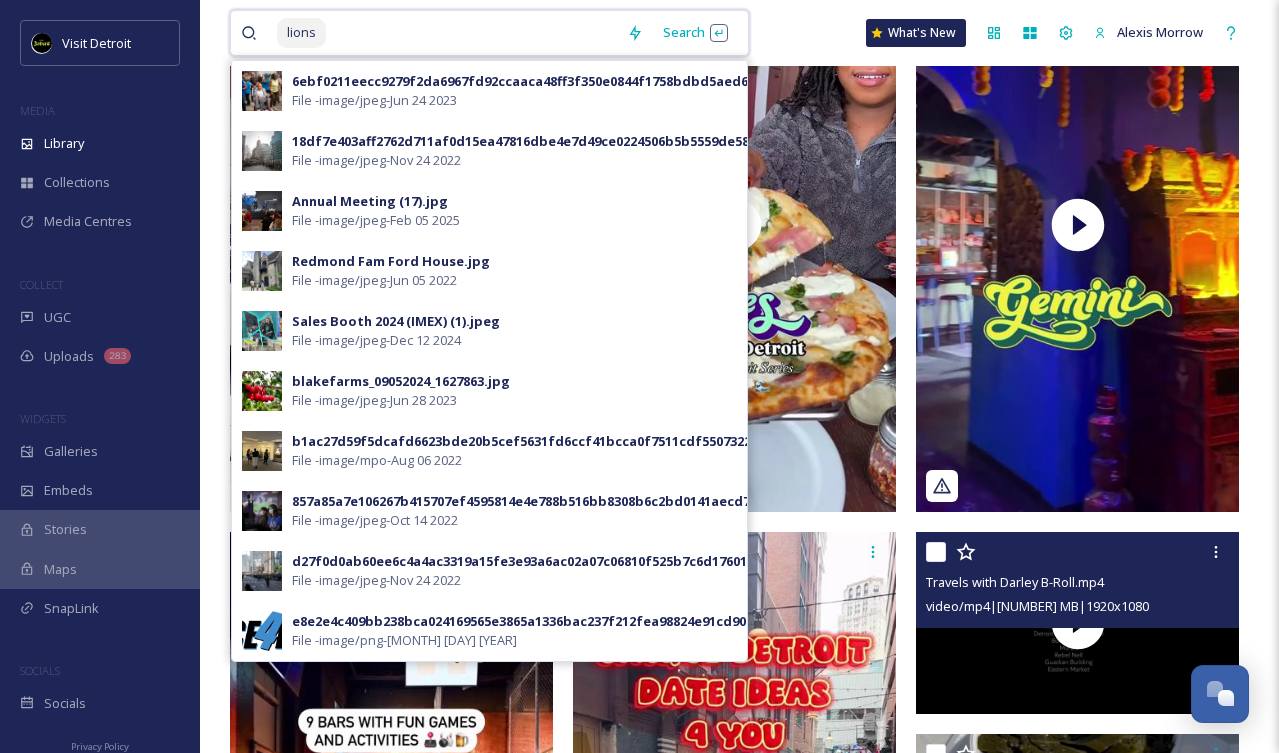 type 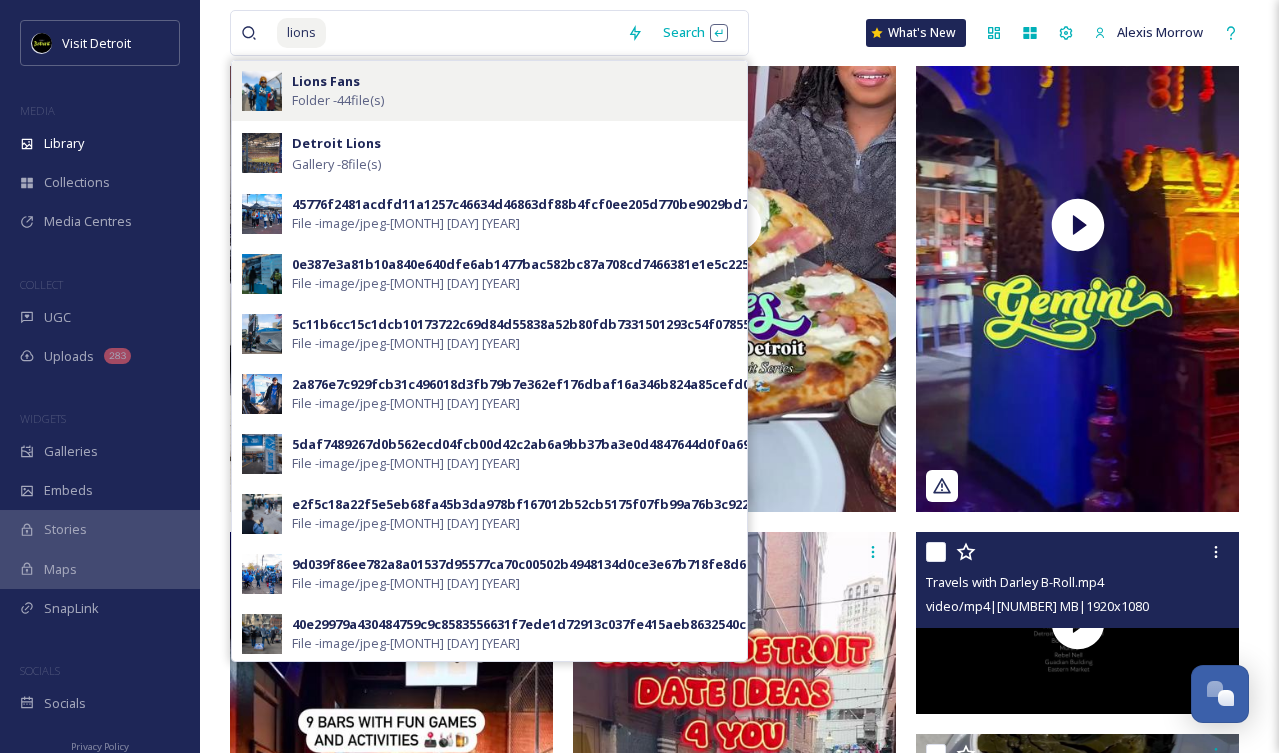click on "Folder  -  [NUMBER]  file(s)" at bounding box center [338, 100] 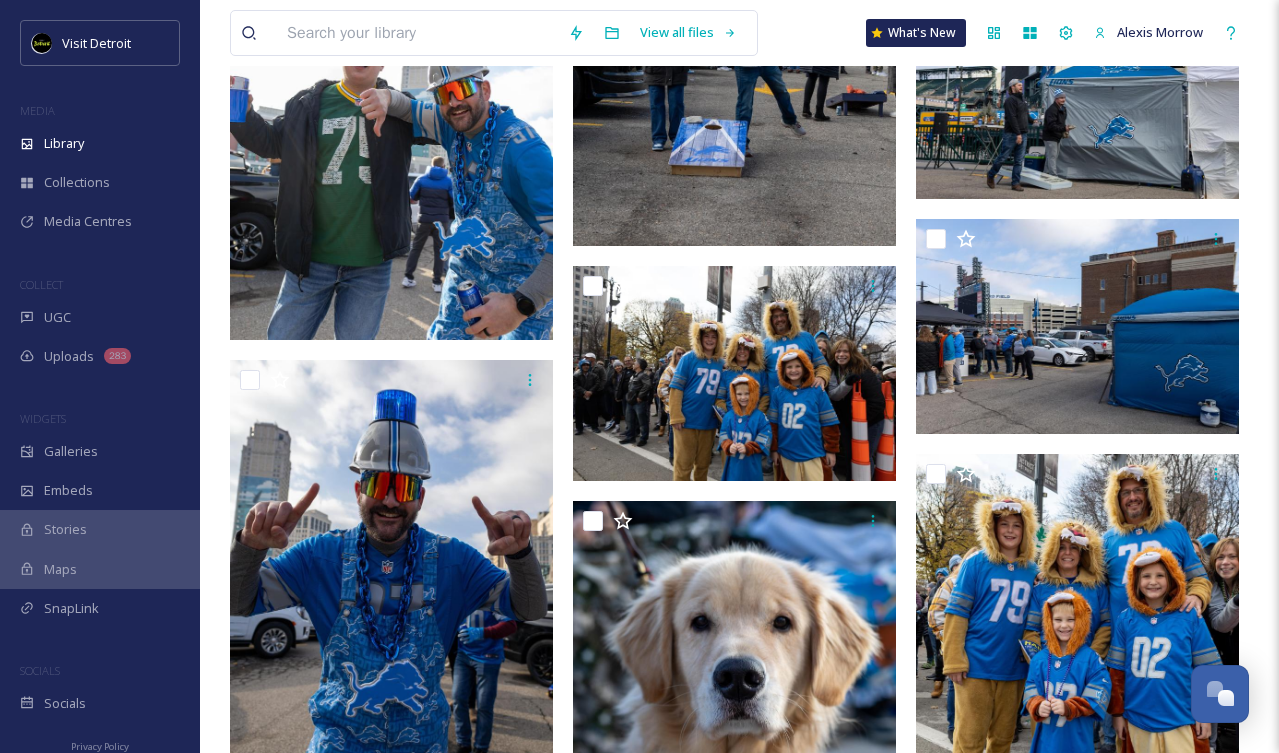 scroll, scrollTop: 4760, scrollLeft: 0, axis: vertical 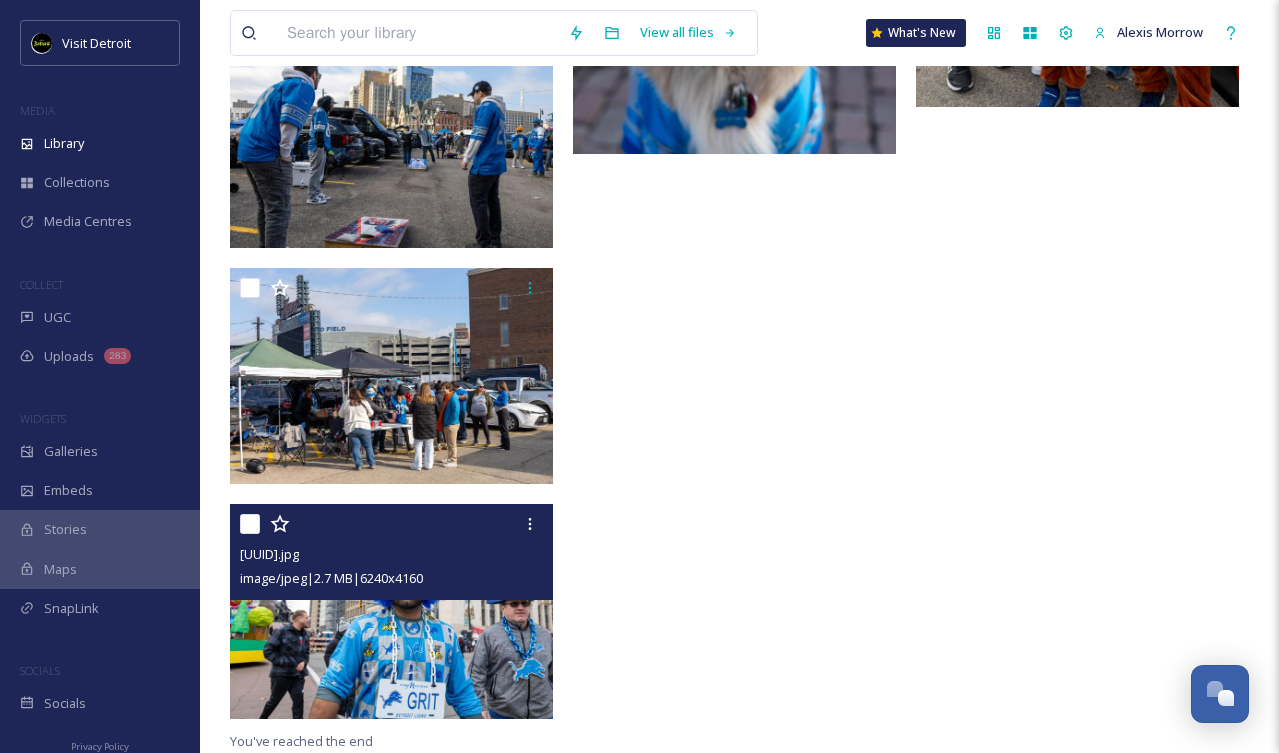 click at bounding box center [391, 611] 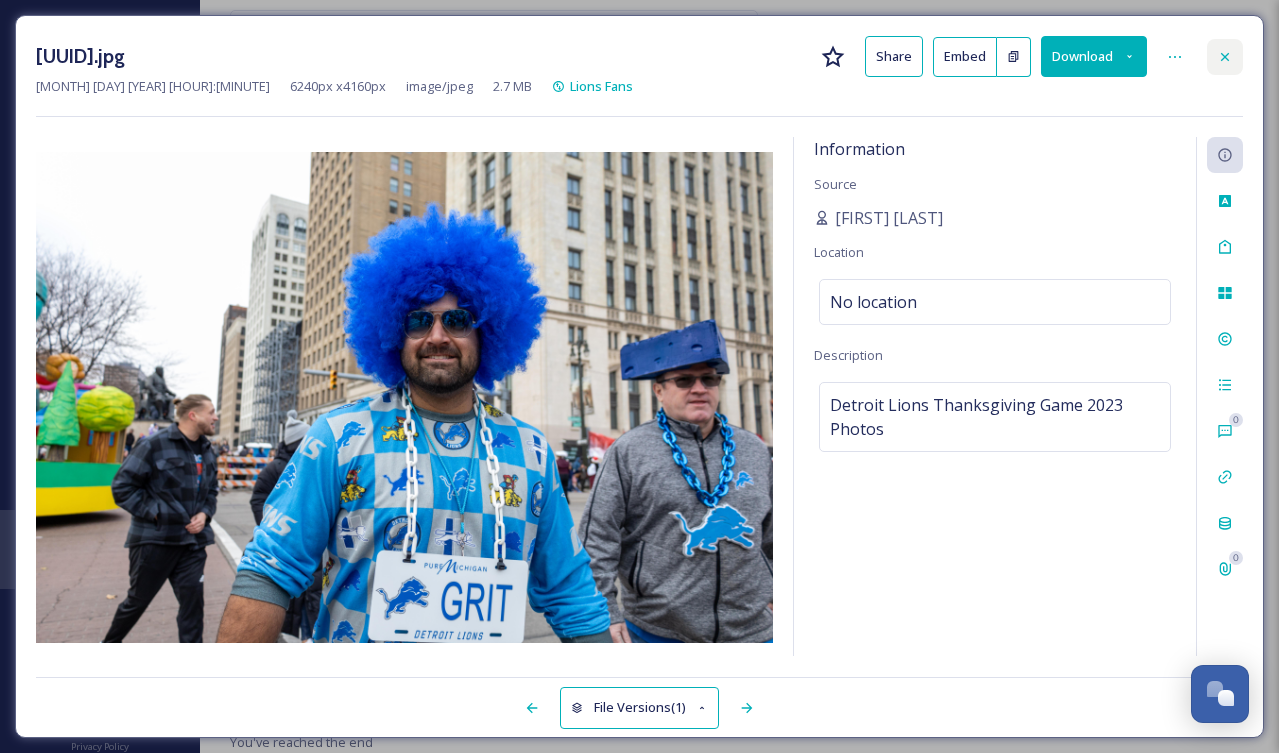 click 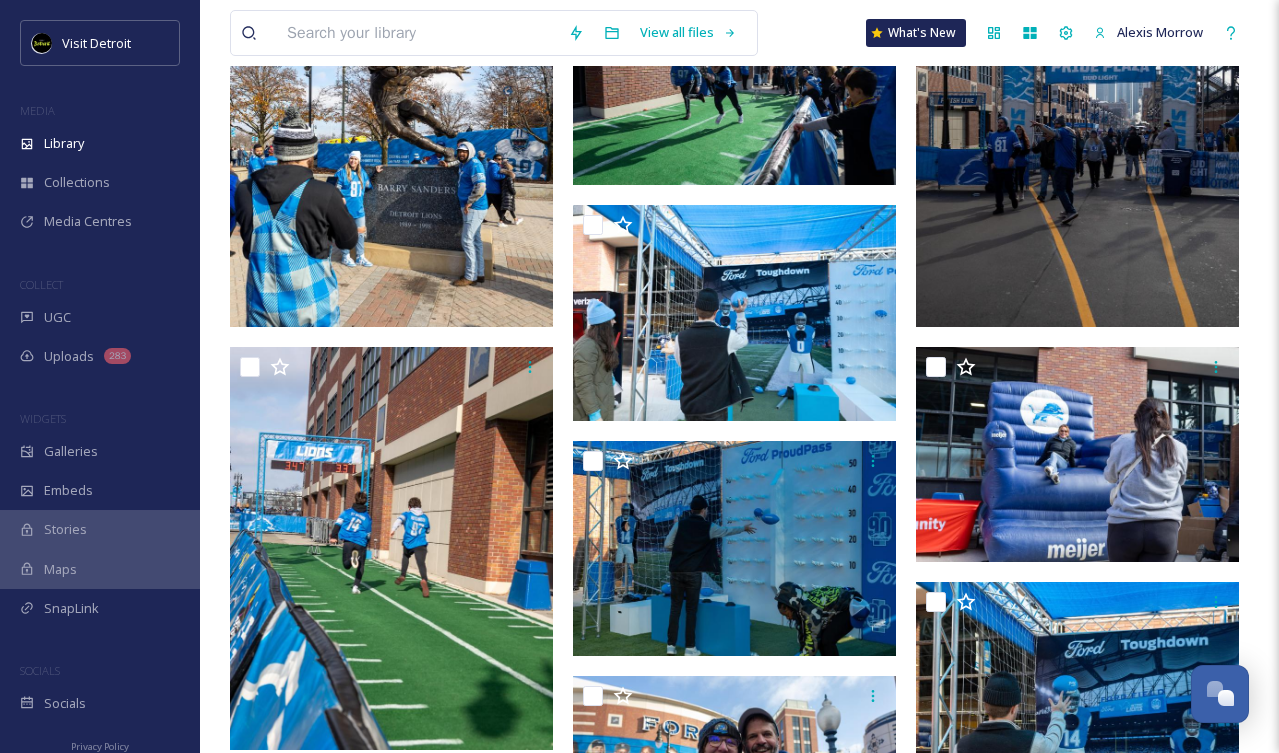 scroll, scrollTop: 1437, scrollLeft: 0, axis: vertical 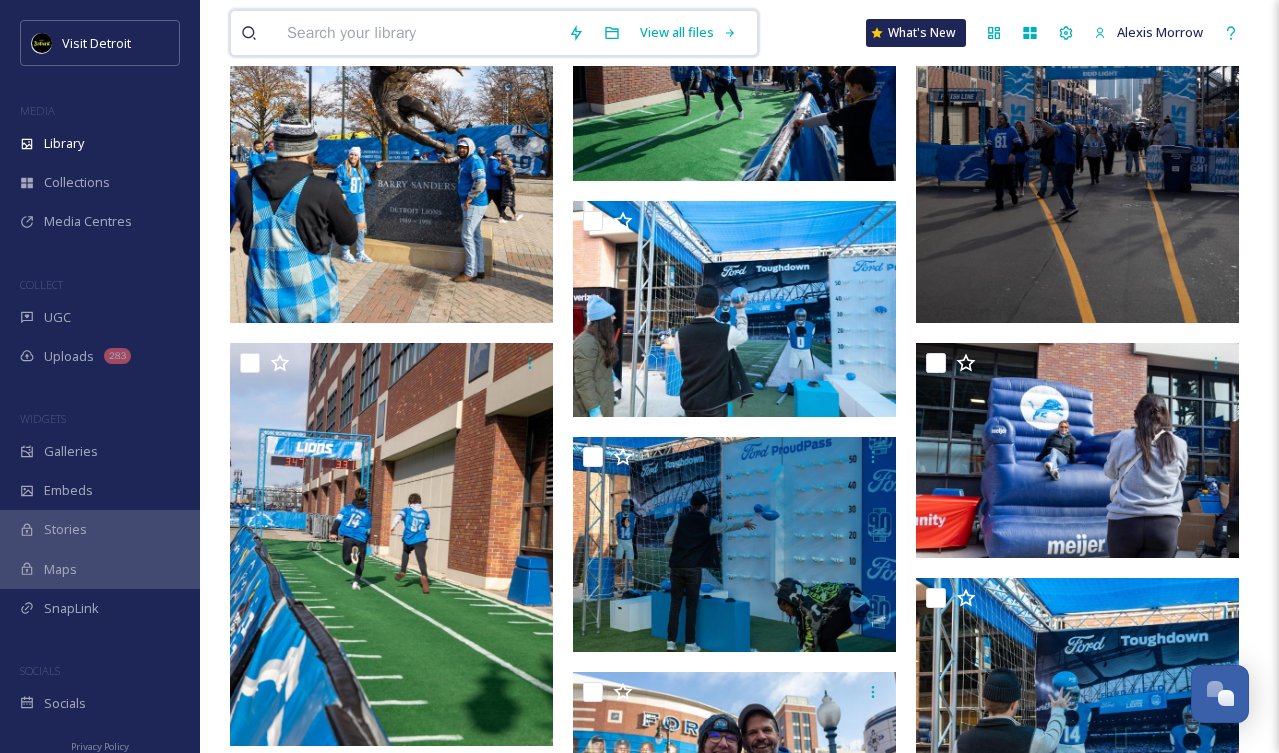 click at bounding box center [417, 33] 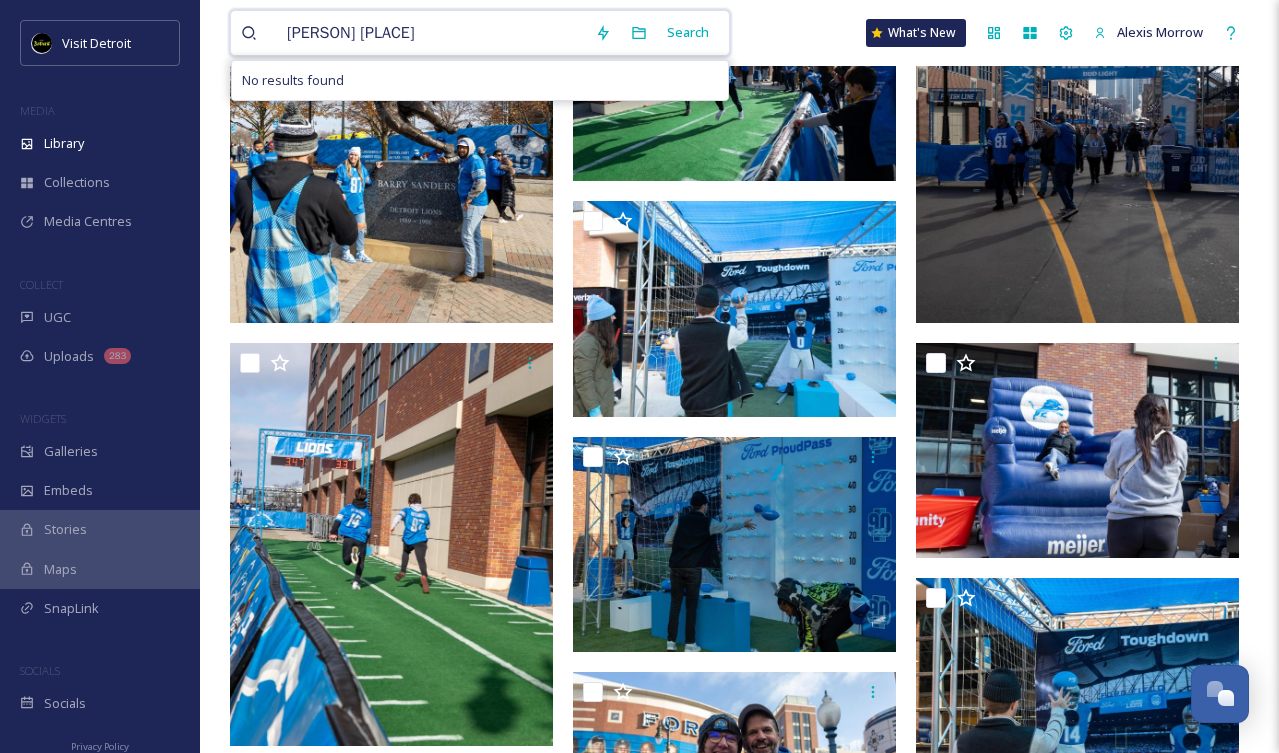 type on "[PERSON] [PLACE]" 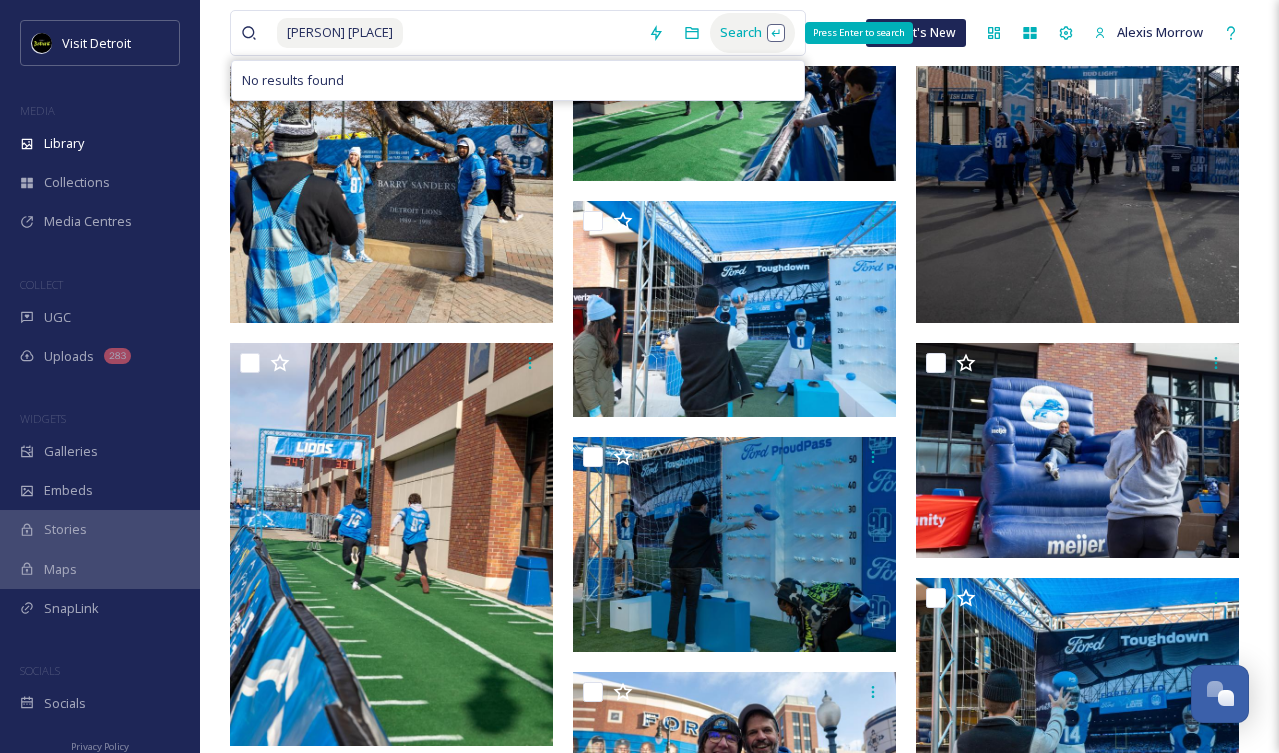 click on "Search Press Enter to search" at bounding box center (752, 32) 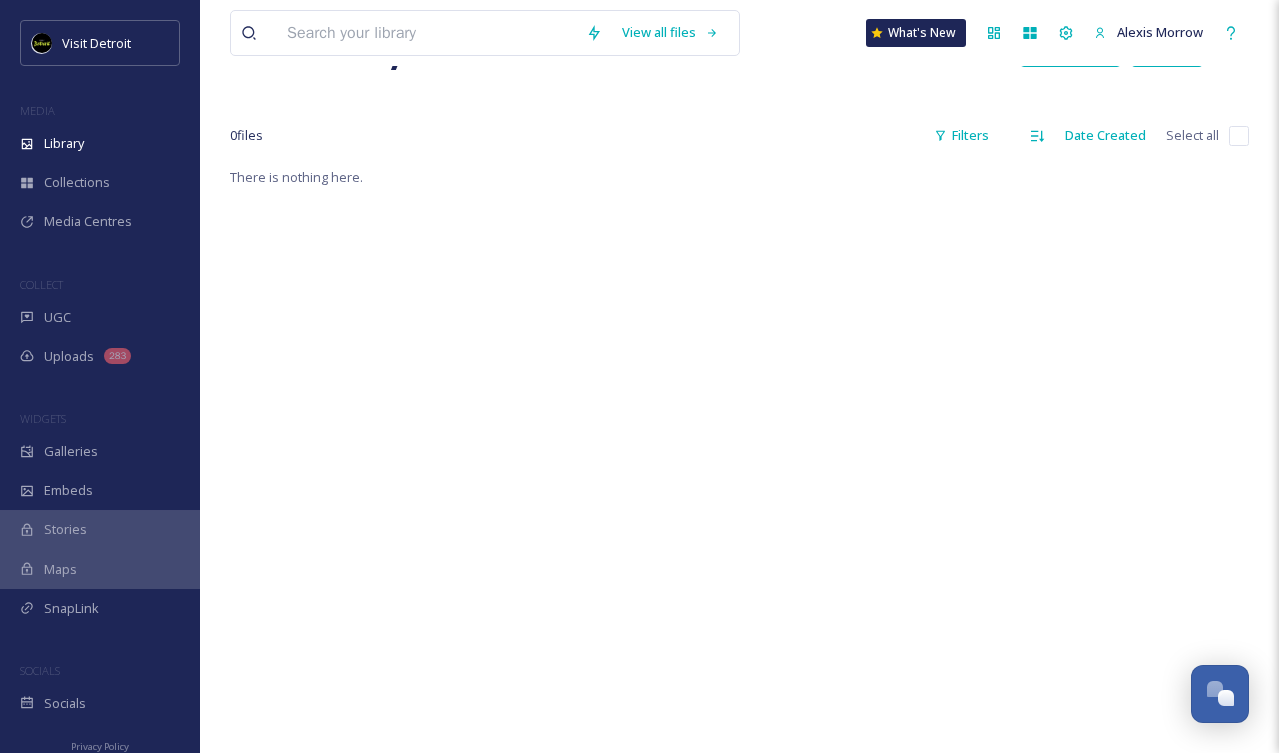 scroll, scrollTop: 0, scrollLeft: 0, axis: both 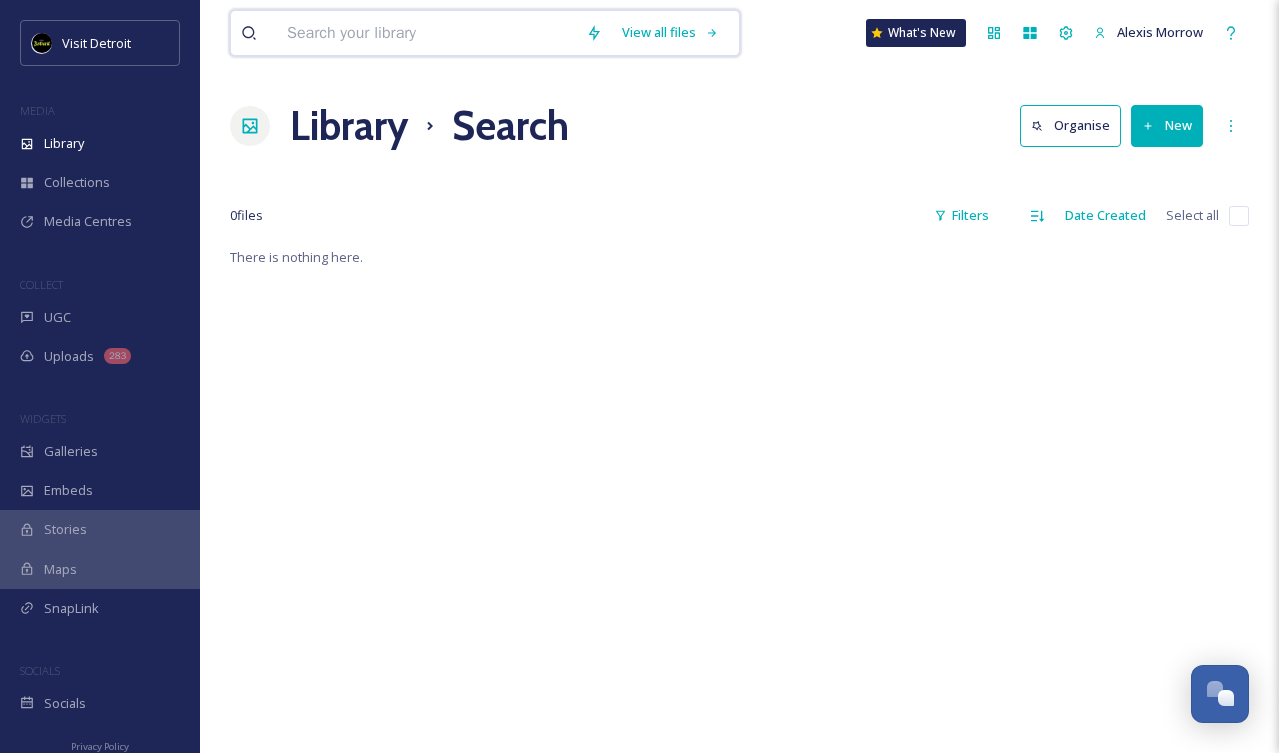click at bounding box center [426, 33] 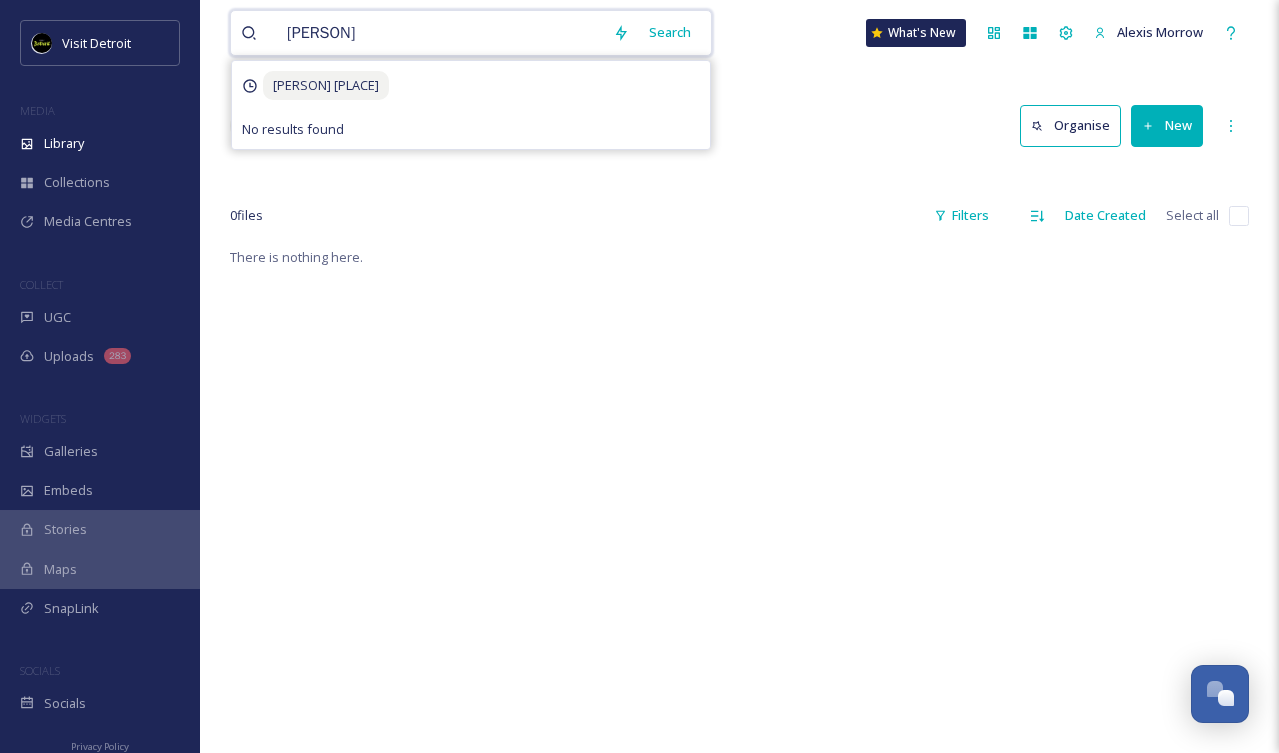 type on "[PLACE]" 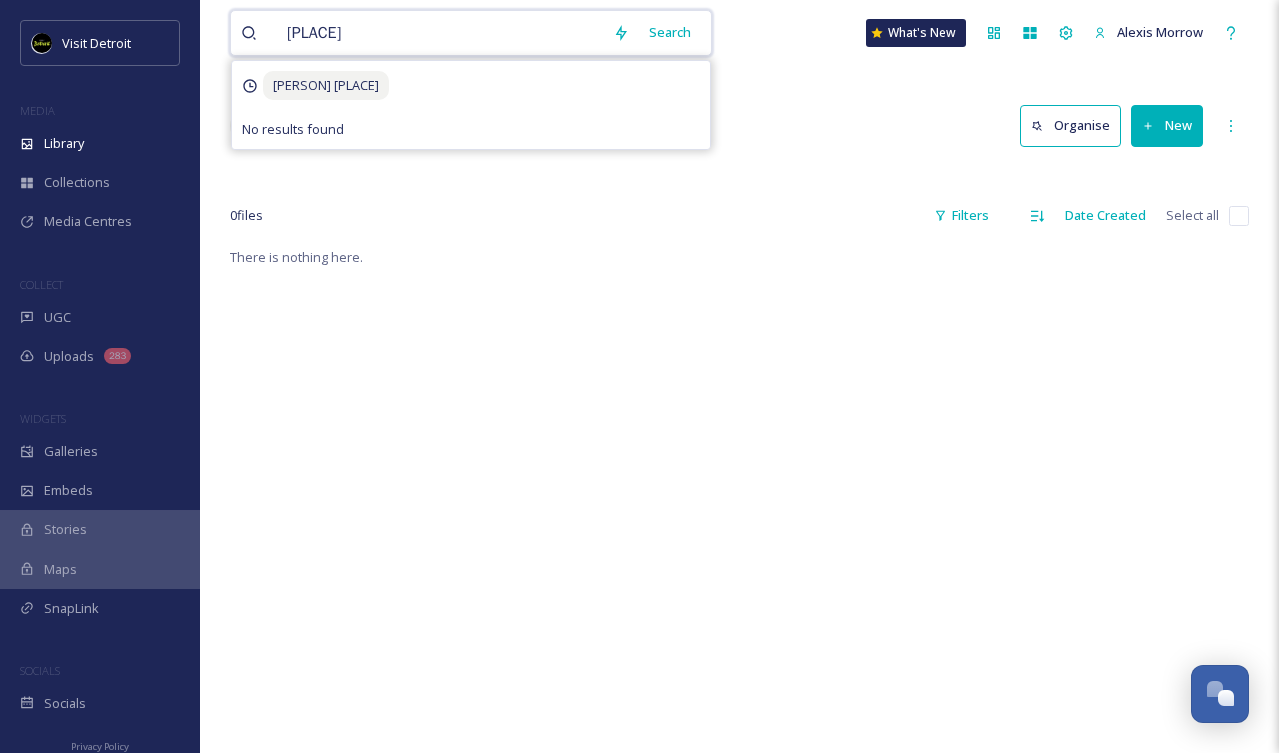 type 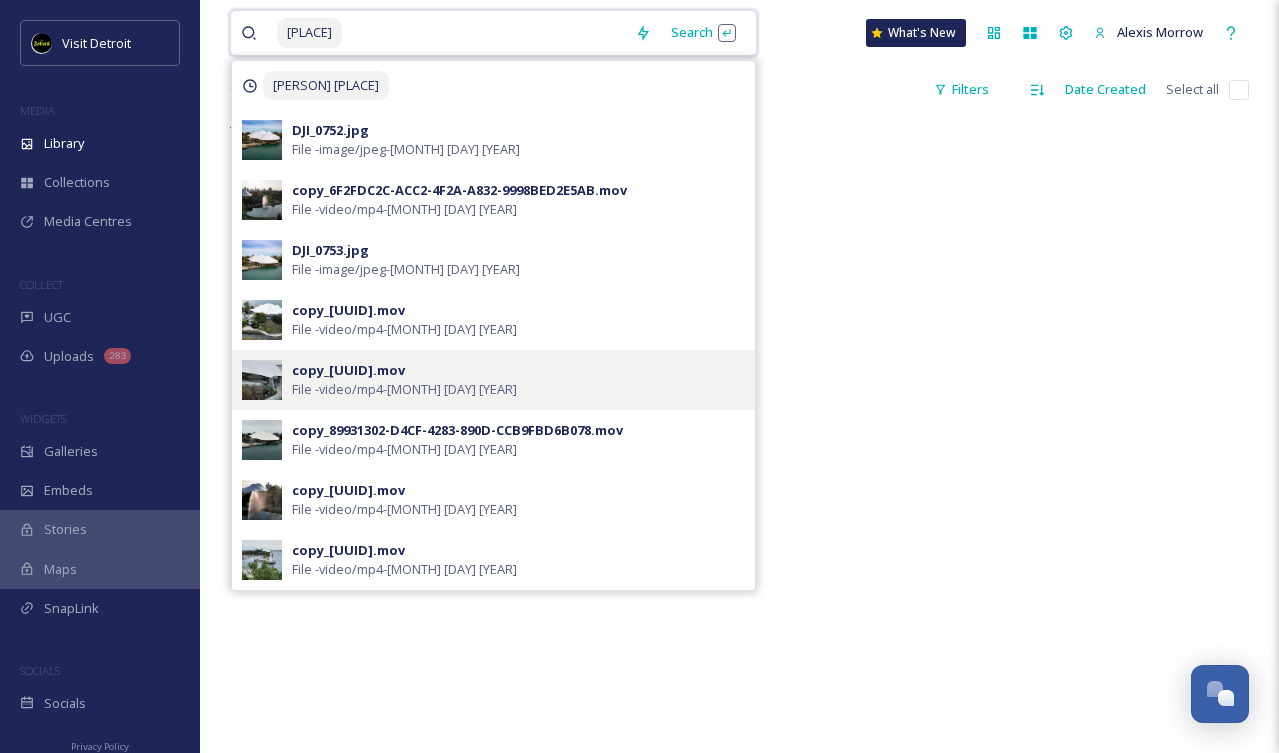 scroll, scrollTop: 245, scrollLeft: 0, axis: vertical 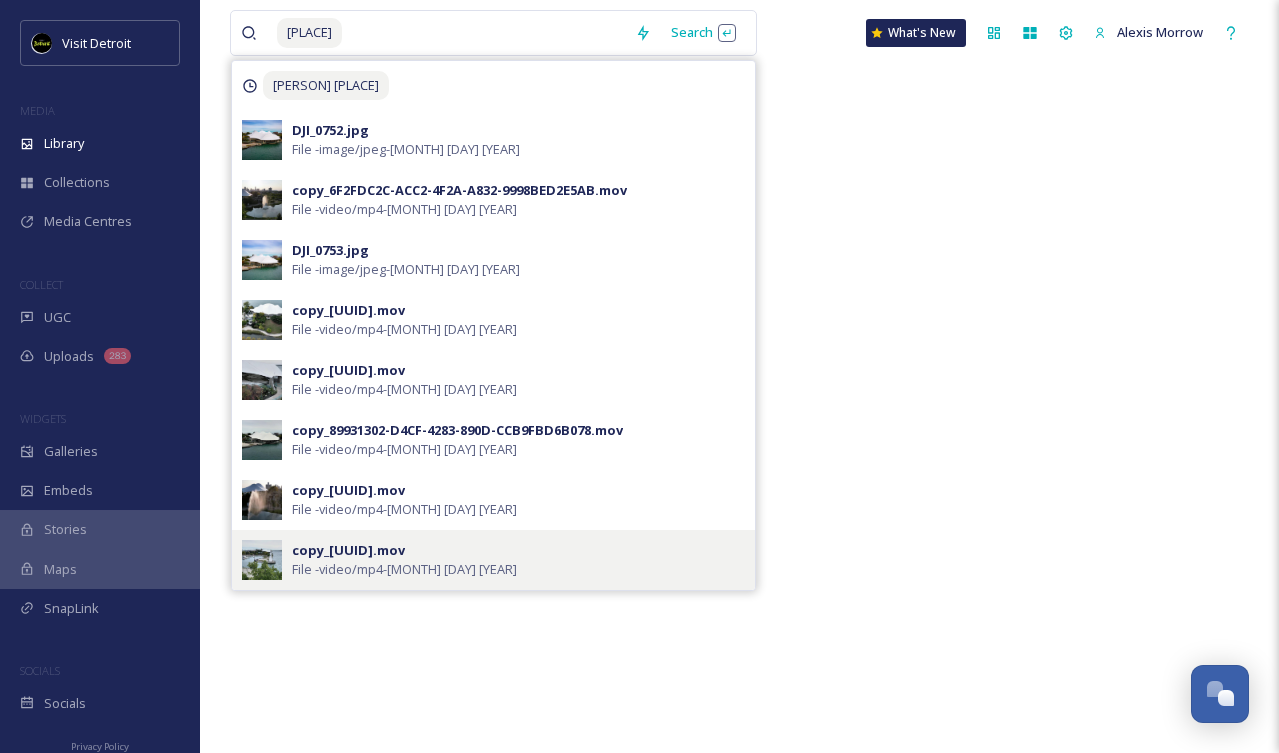 click on "copy_[UUID].mov" at bounding box center [348, 550] 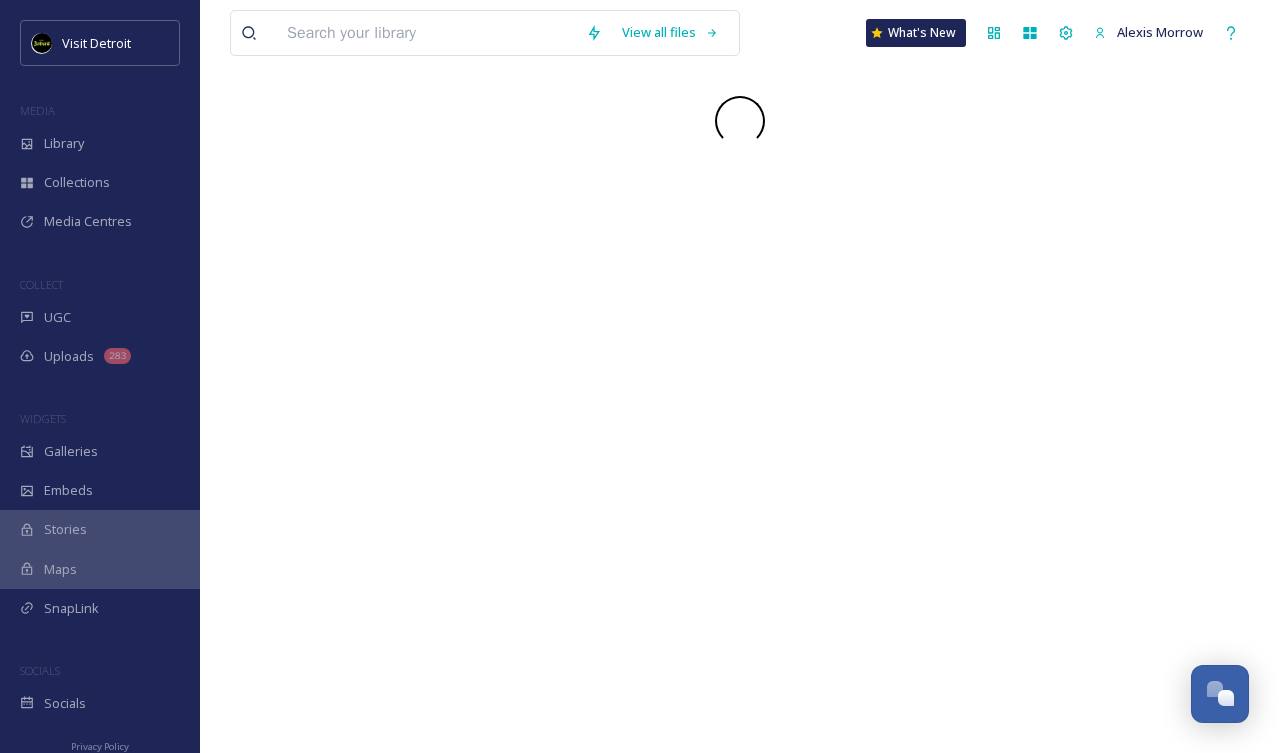scroll, scrollTop: 0, scrollLeft: 0, axis: both 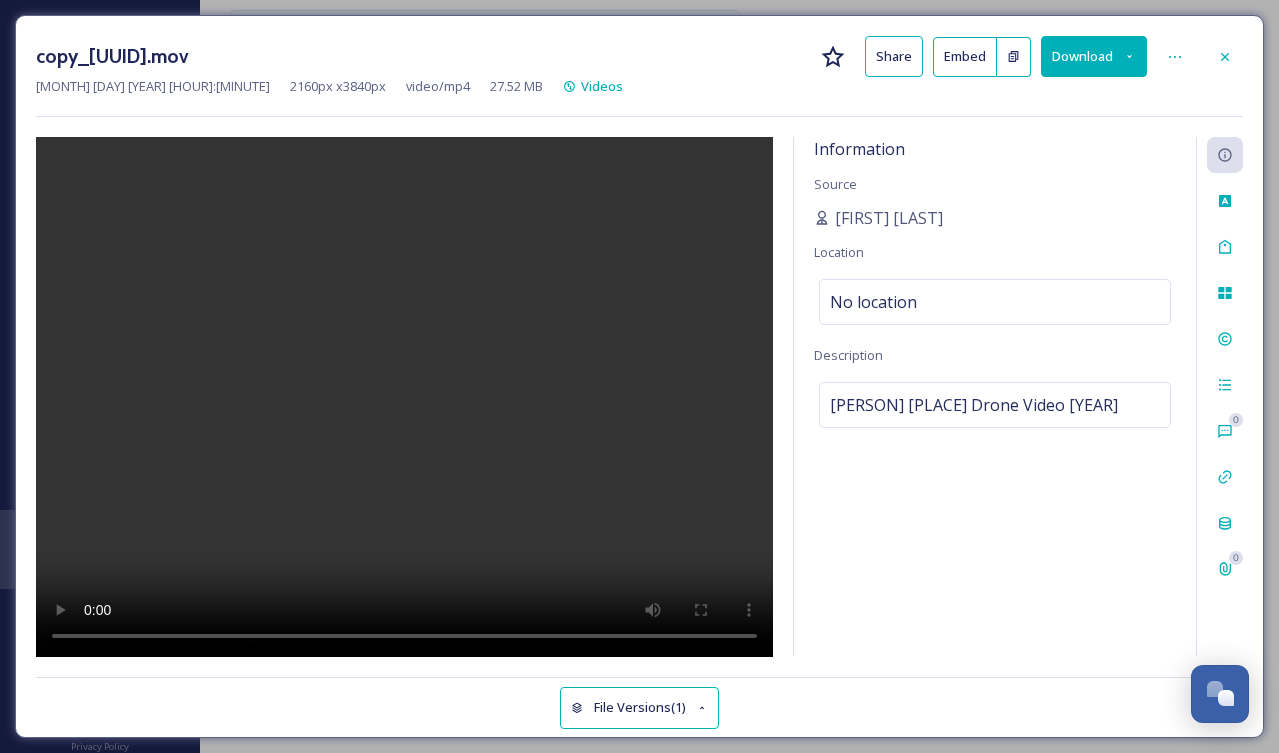 type 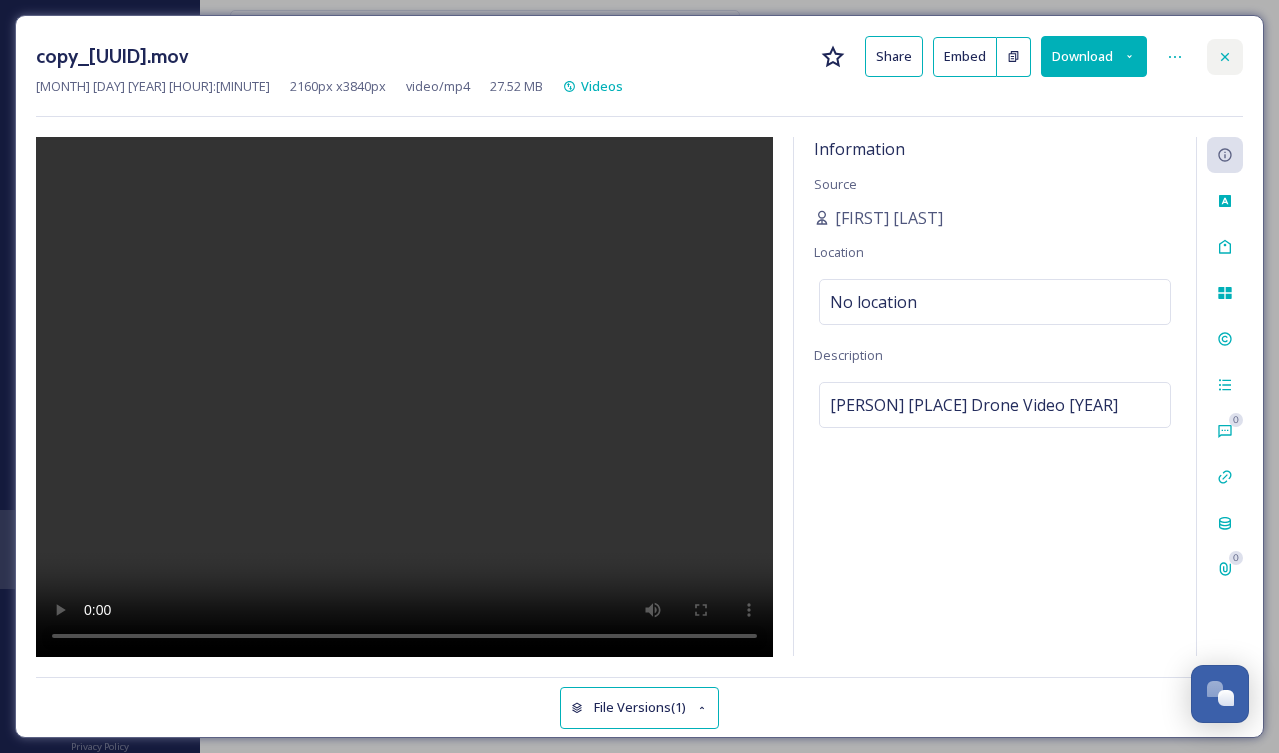 click 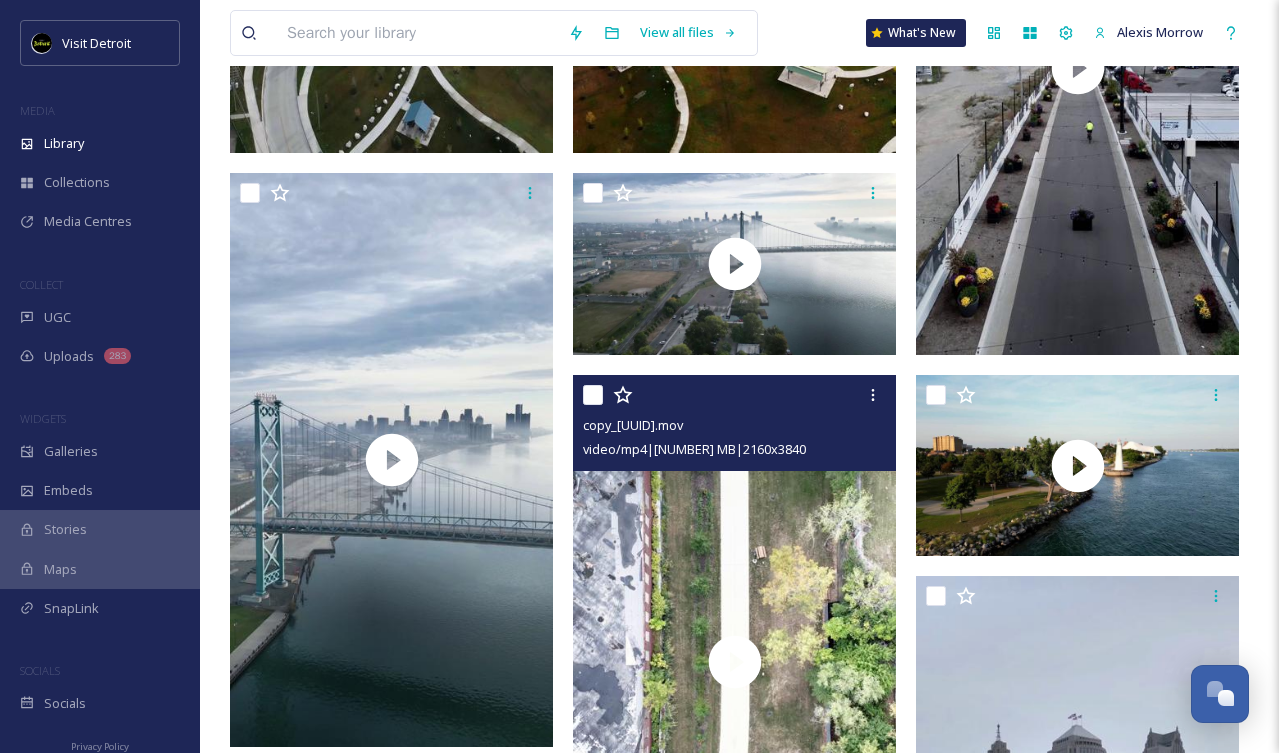 scroll, scrollTop: 0, scrollLeft: 0, axis: both 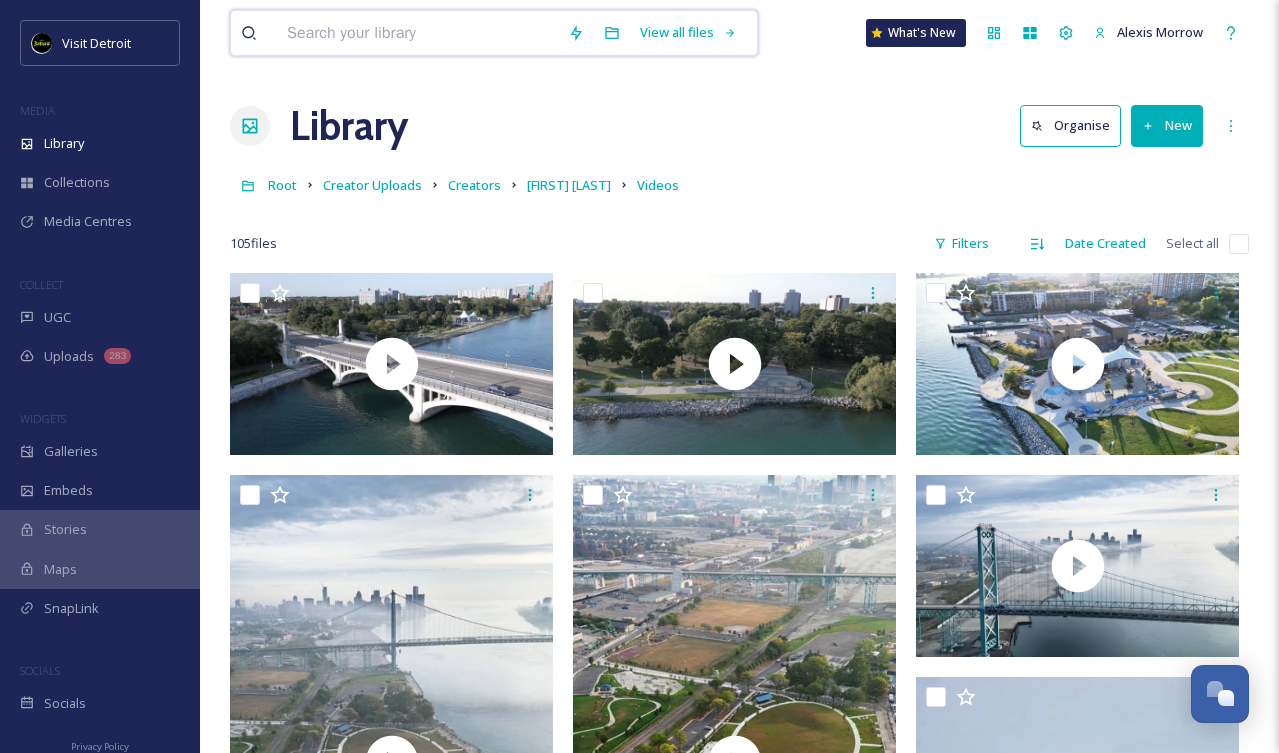 click at bounding box center (417, 33) 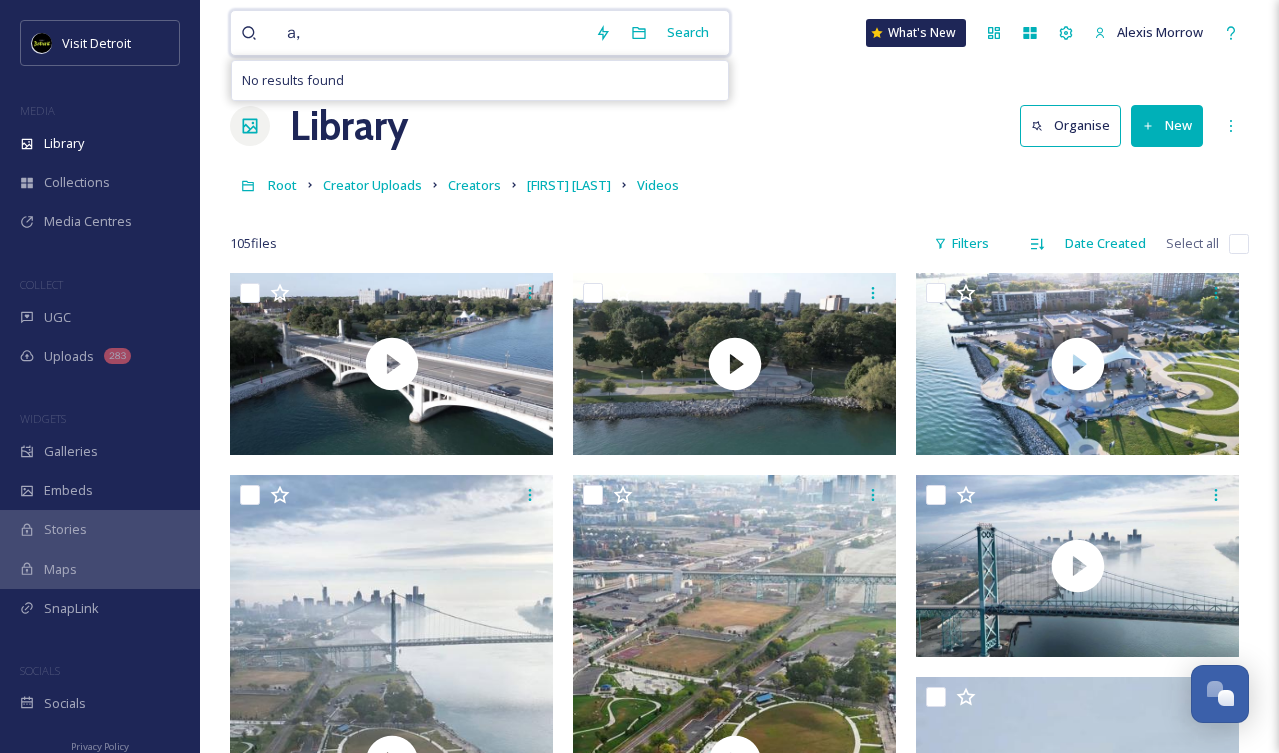 type on "a" 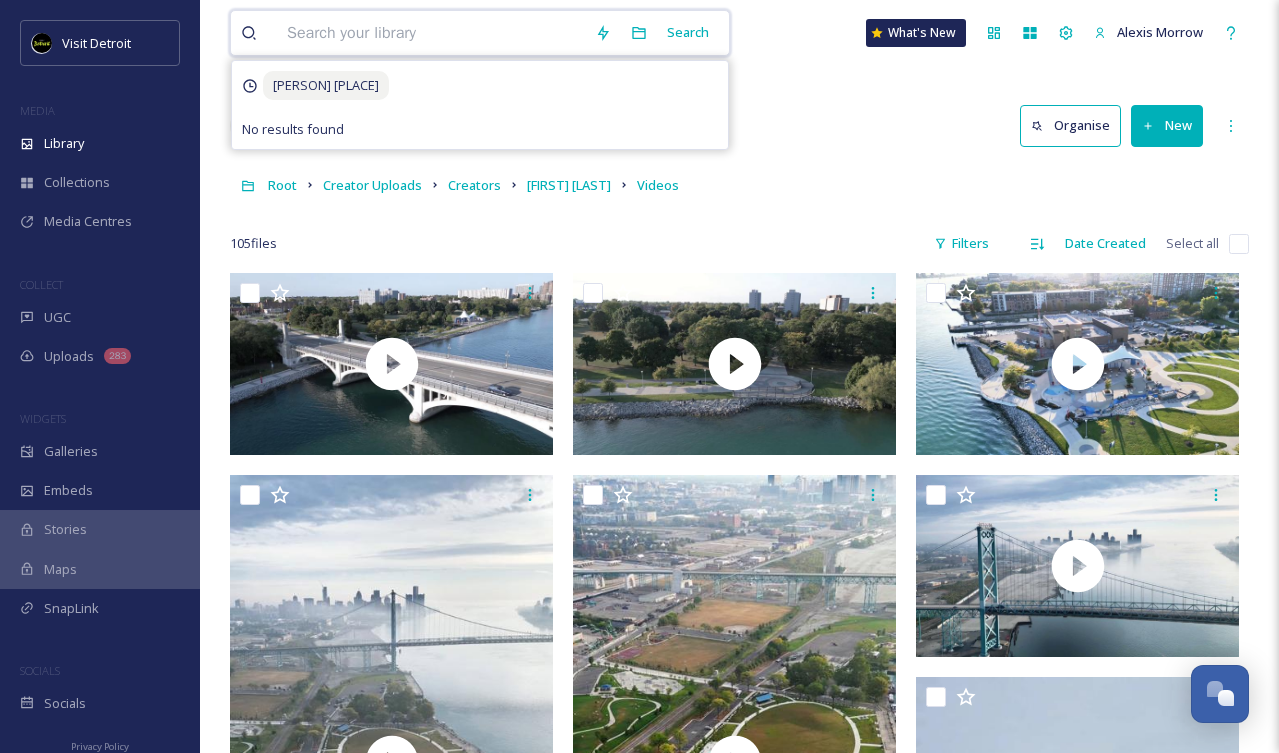 type on "m" 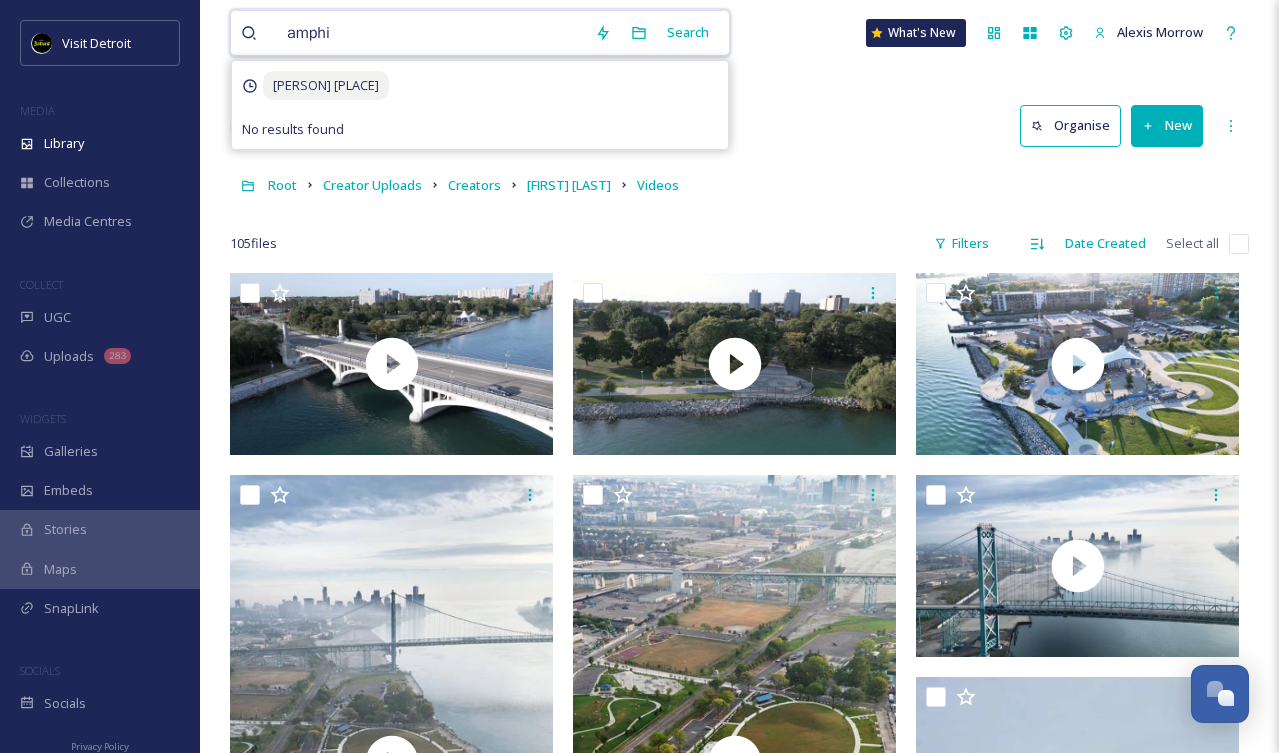click on "amphi" at bounding box center (431, 33) 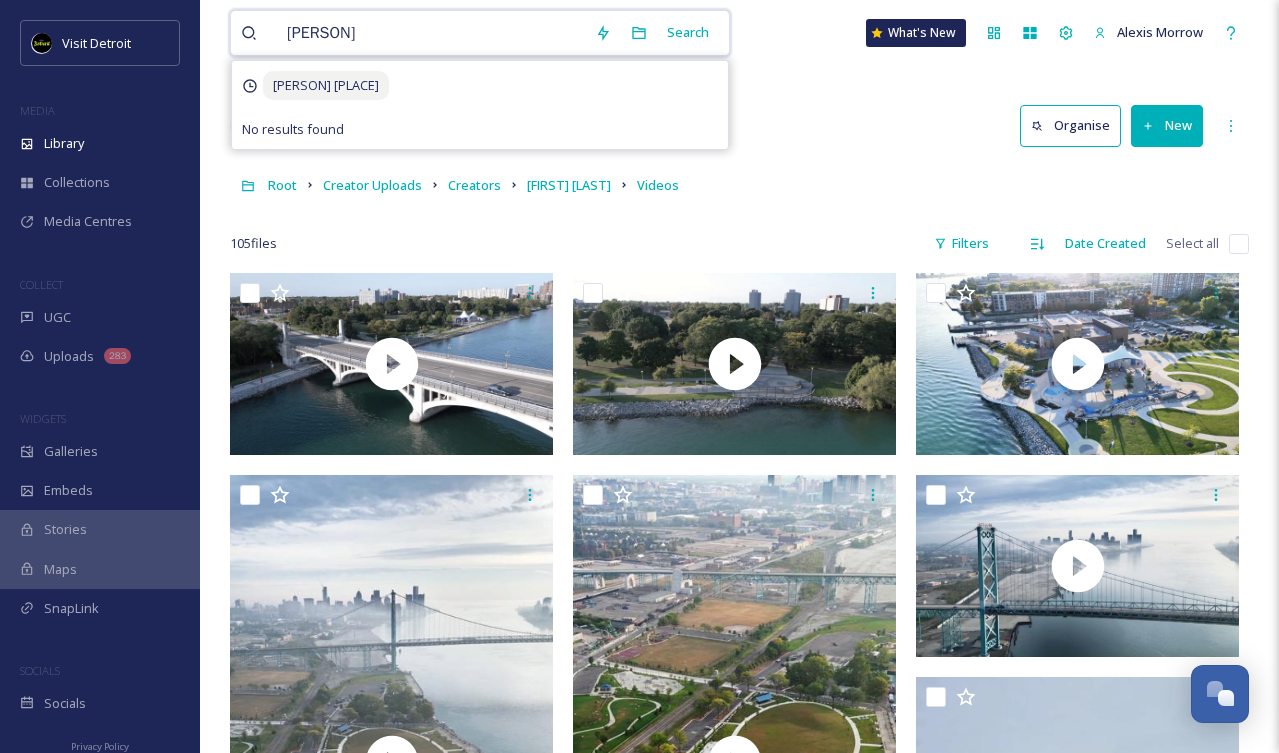 type on "a" 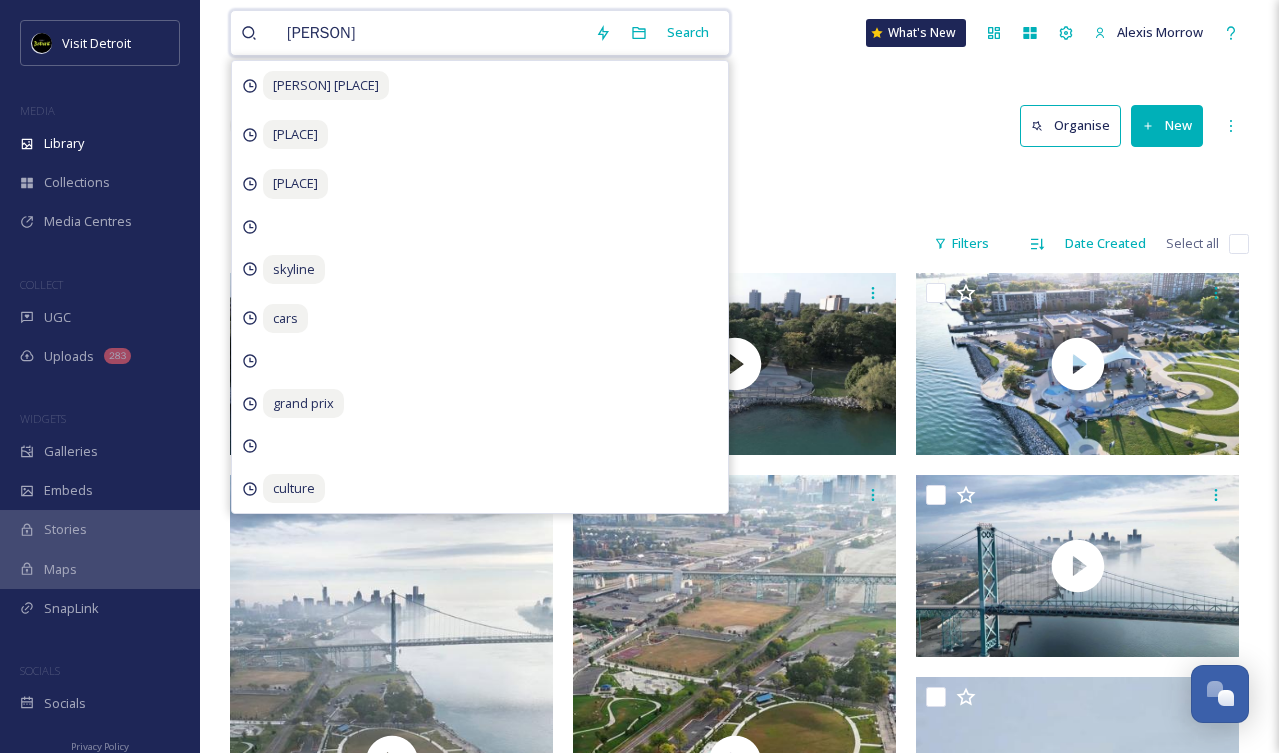 type on "[PLACE]" 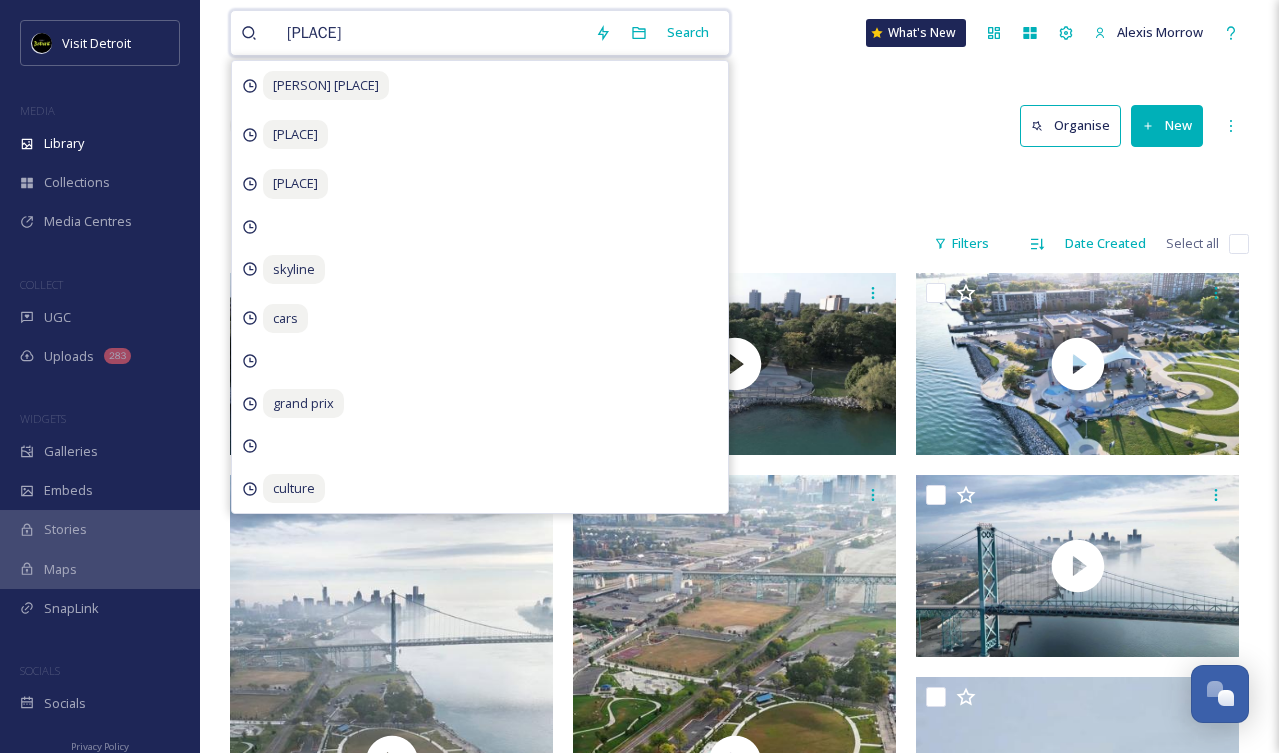 type 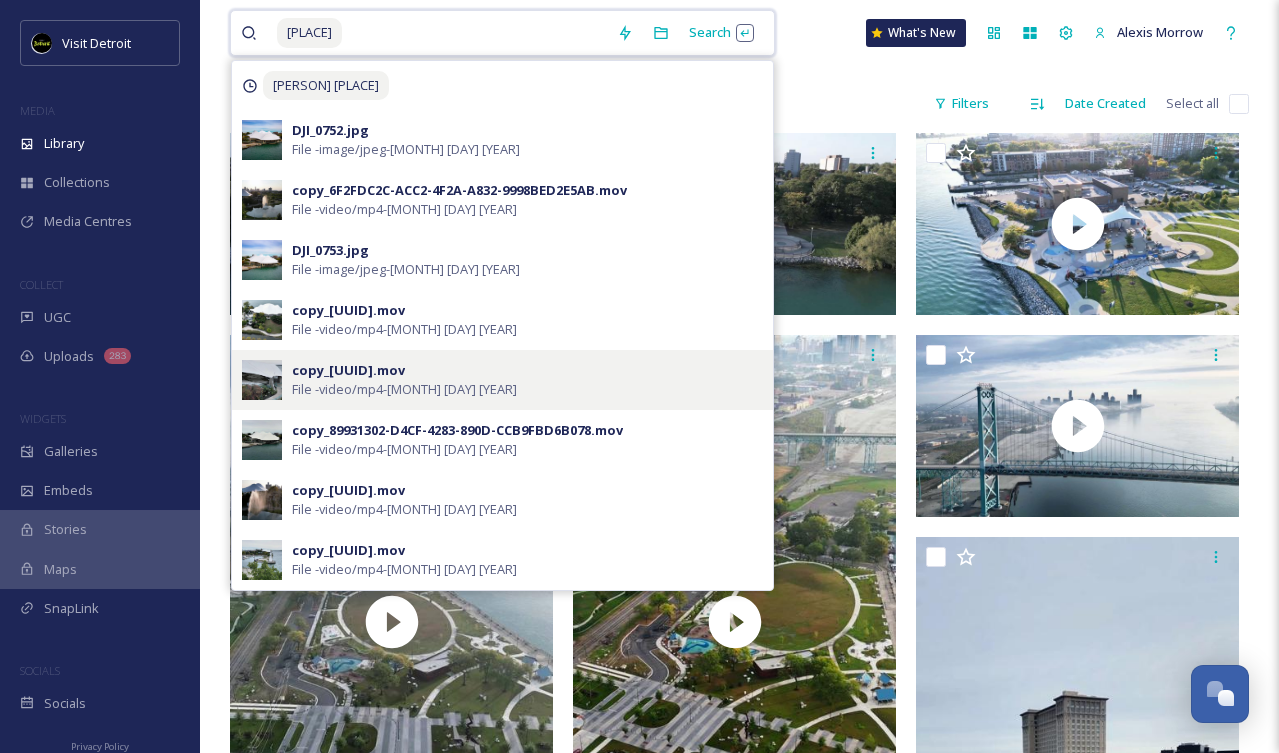 scroll, scrollTop: 162, scrollLeft: 0, axis: vertical 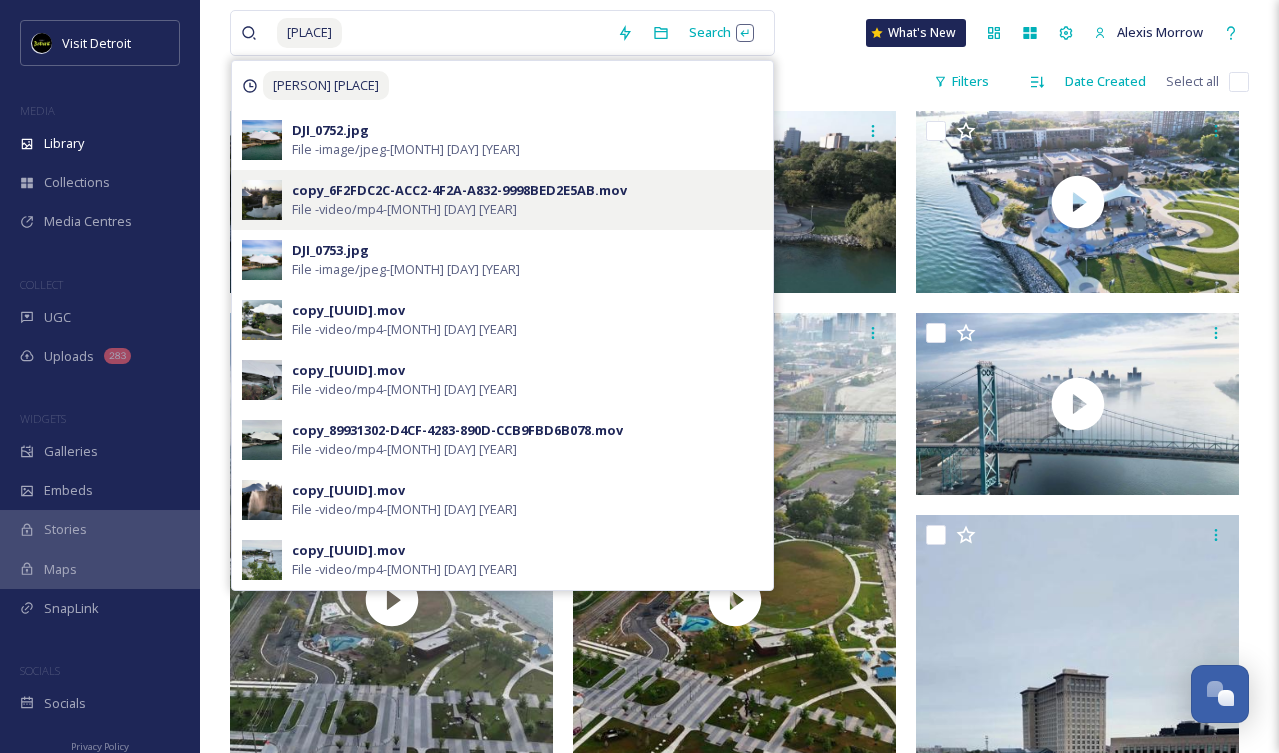 click on "File -  video/mp4  -  [MONTH] [DAY] [YEAR]" at bounding box center (404, 209) 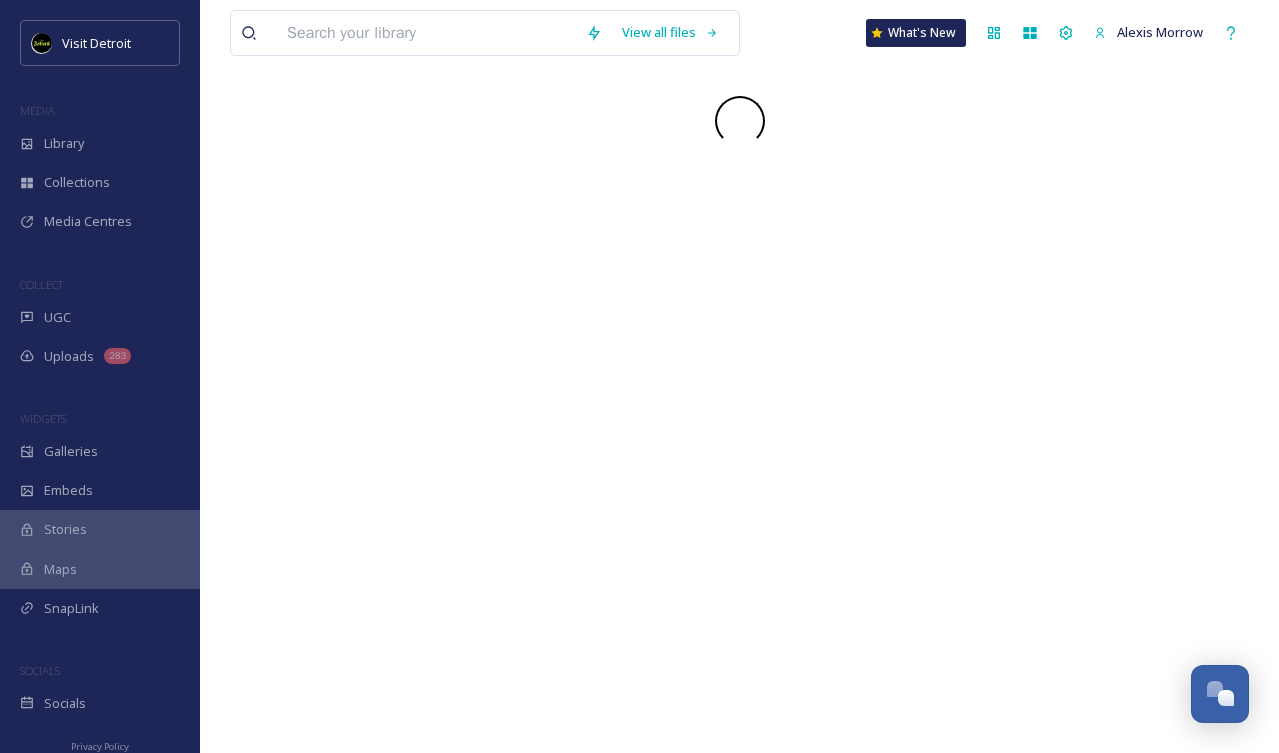 scroll, scrollTop: 0, scrollLeft: 0, axis: both 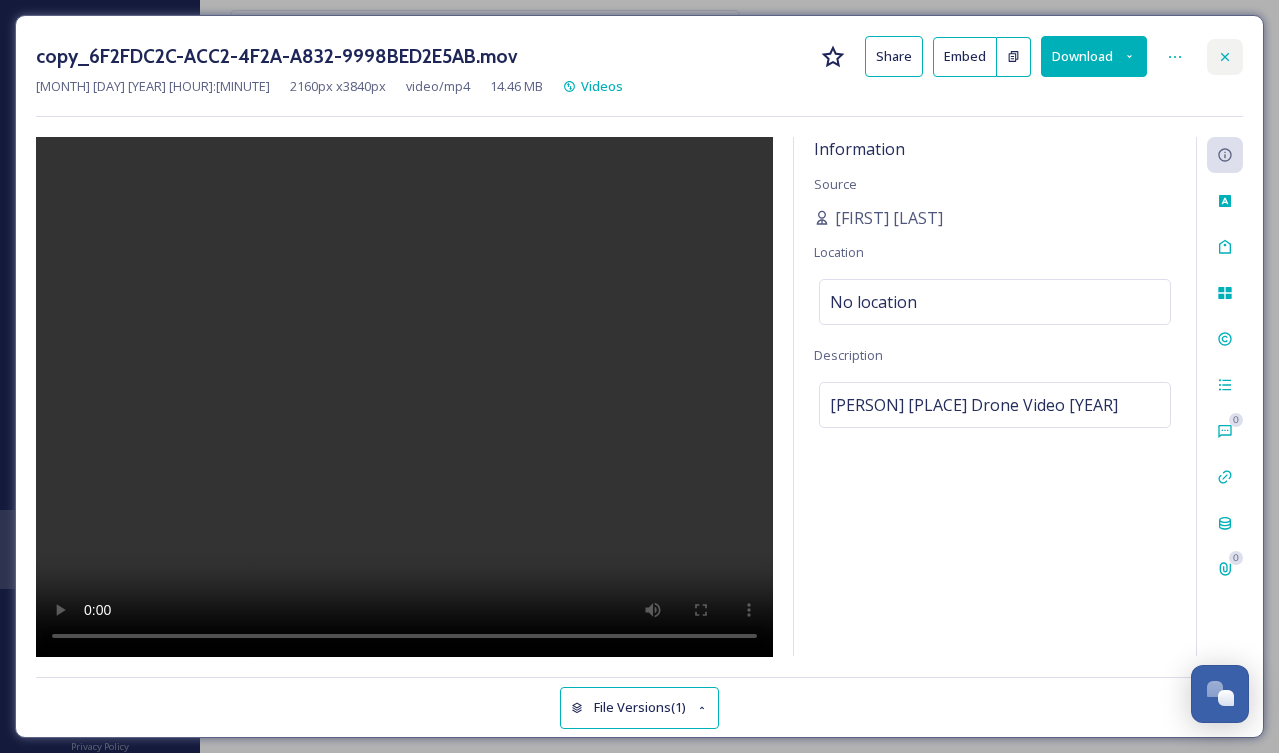 click 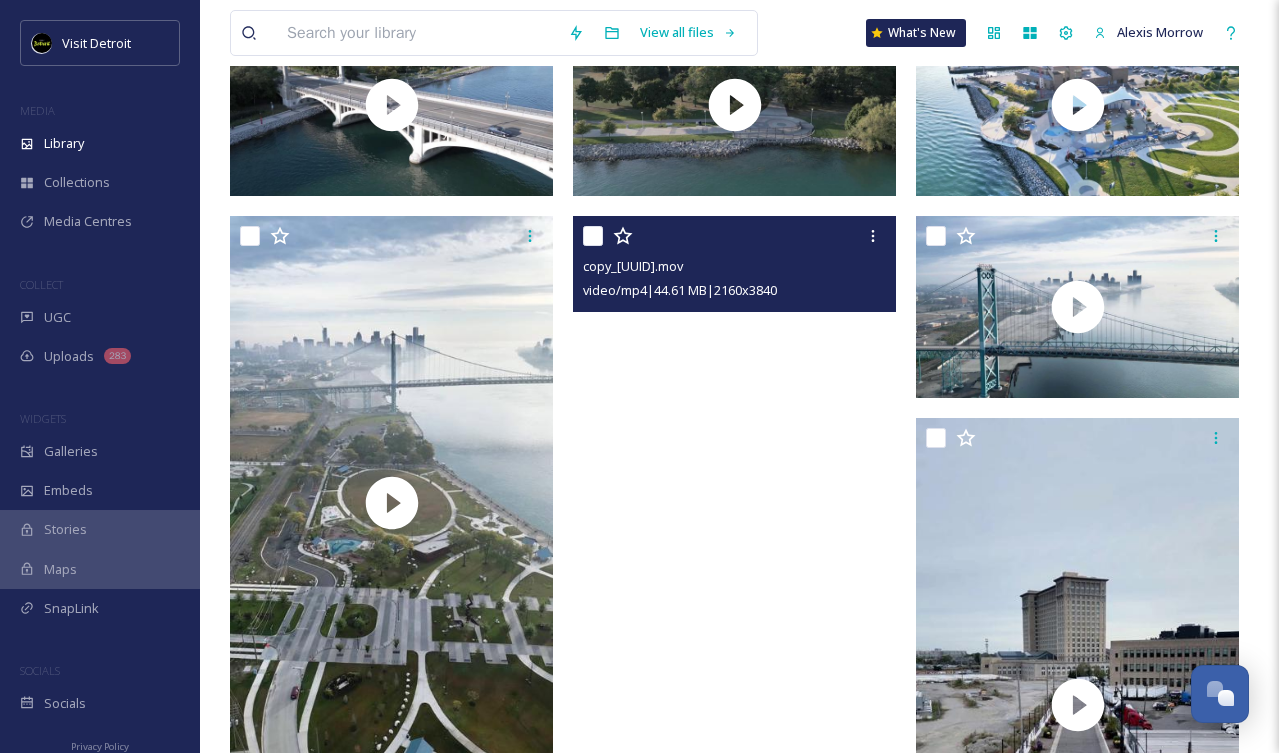 scroll, scrollTop: 0, scrollLeft: 0, axis: both 